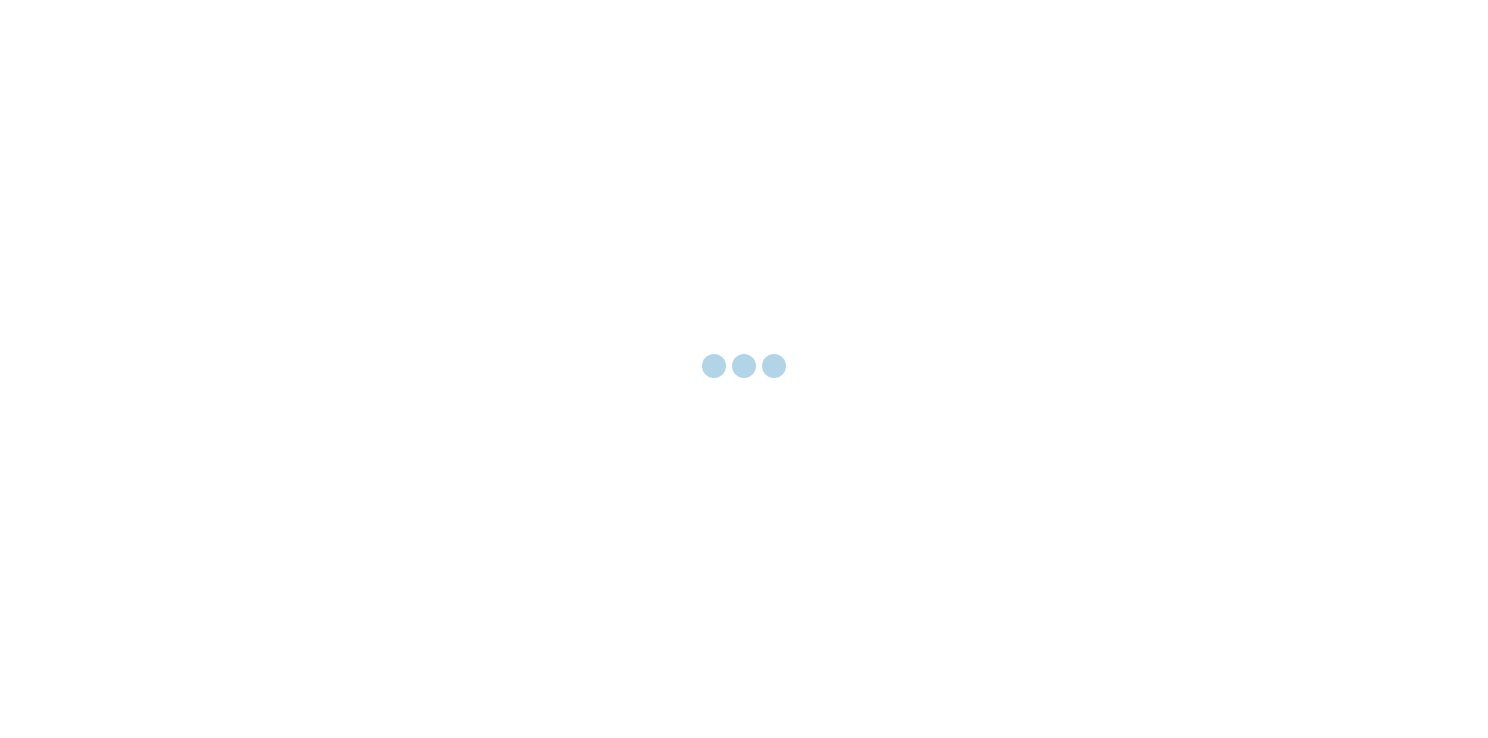 scroll, scrollTop: 0, scrollLeft: 0, axis: both 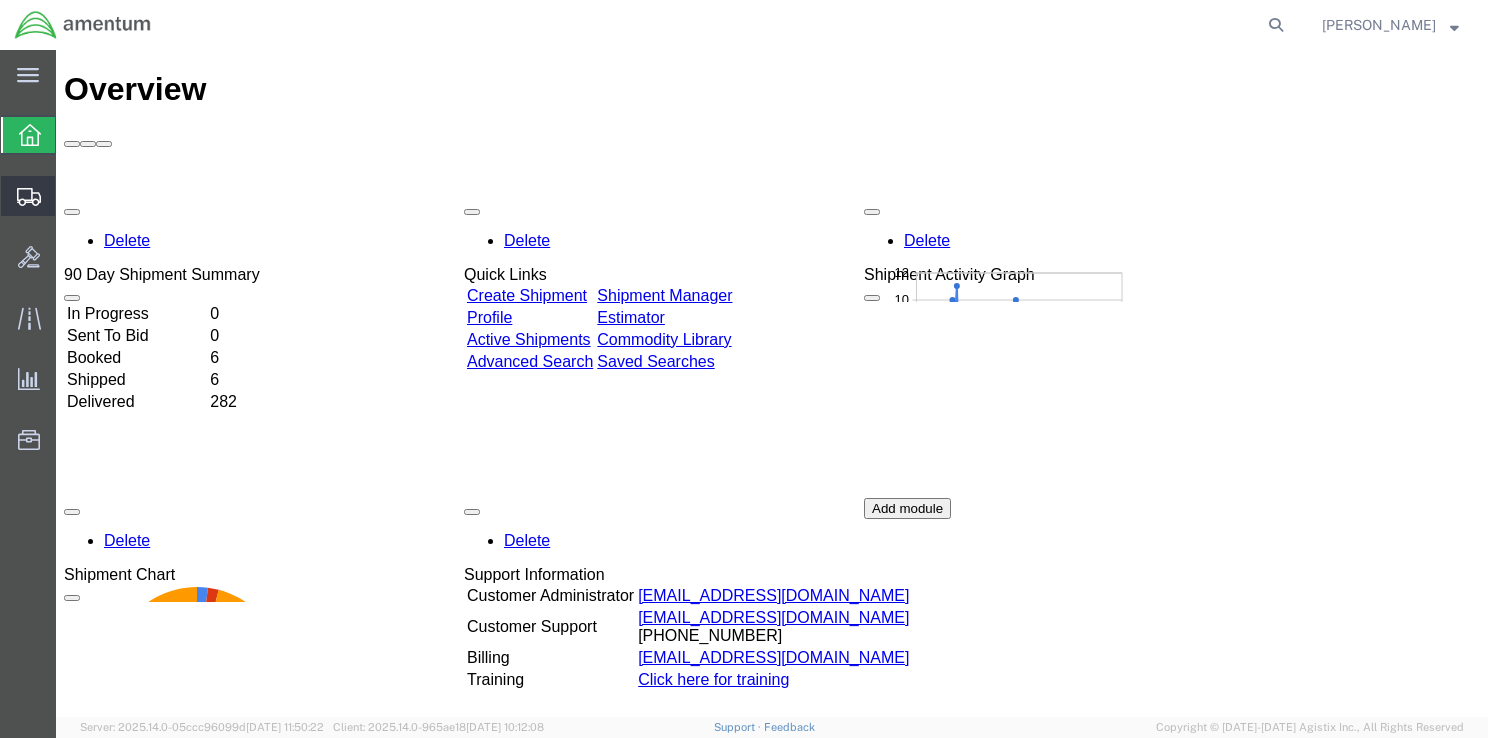 click 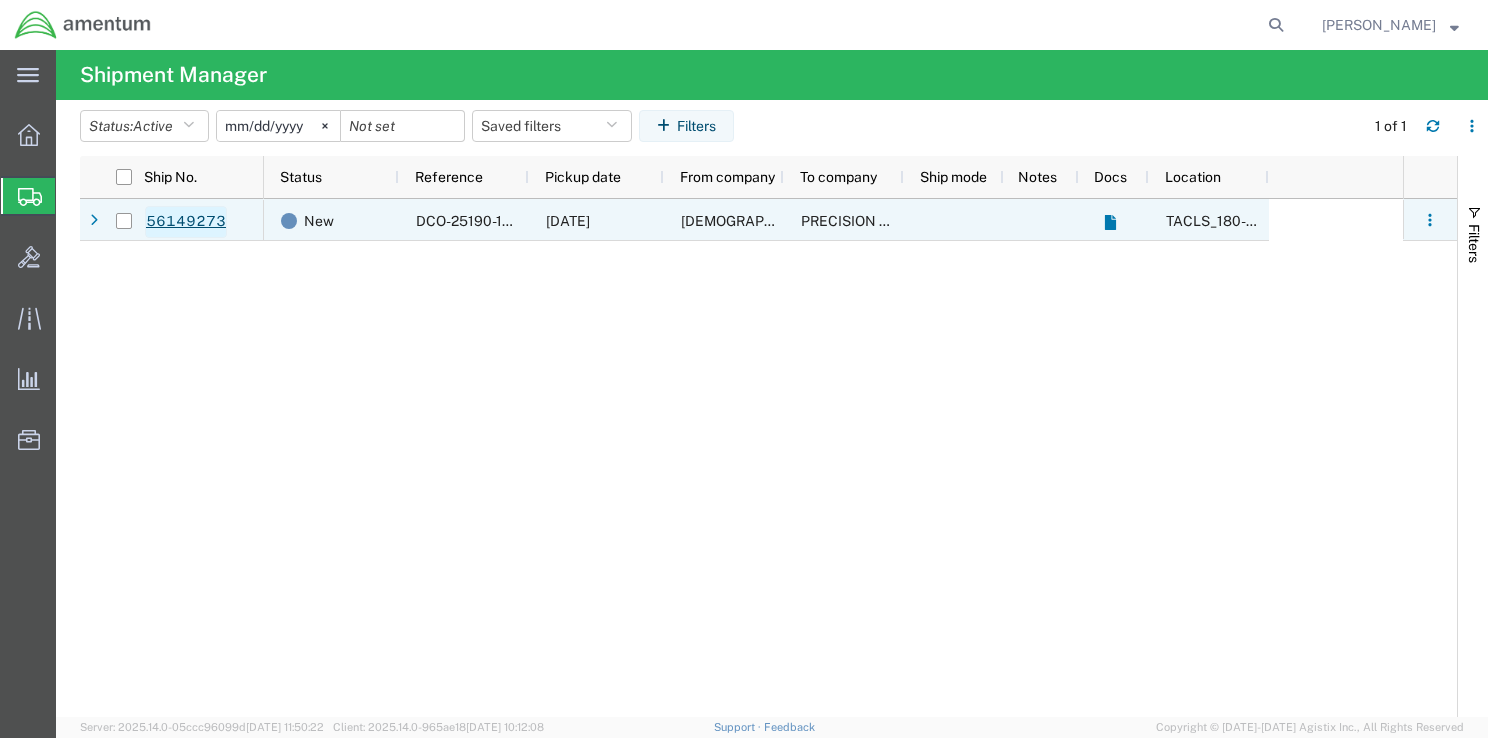 click on "56149273" 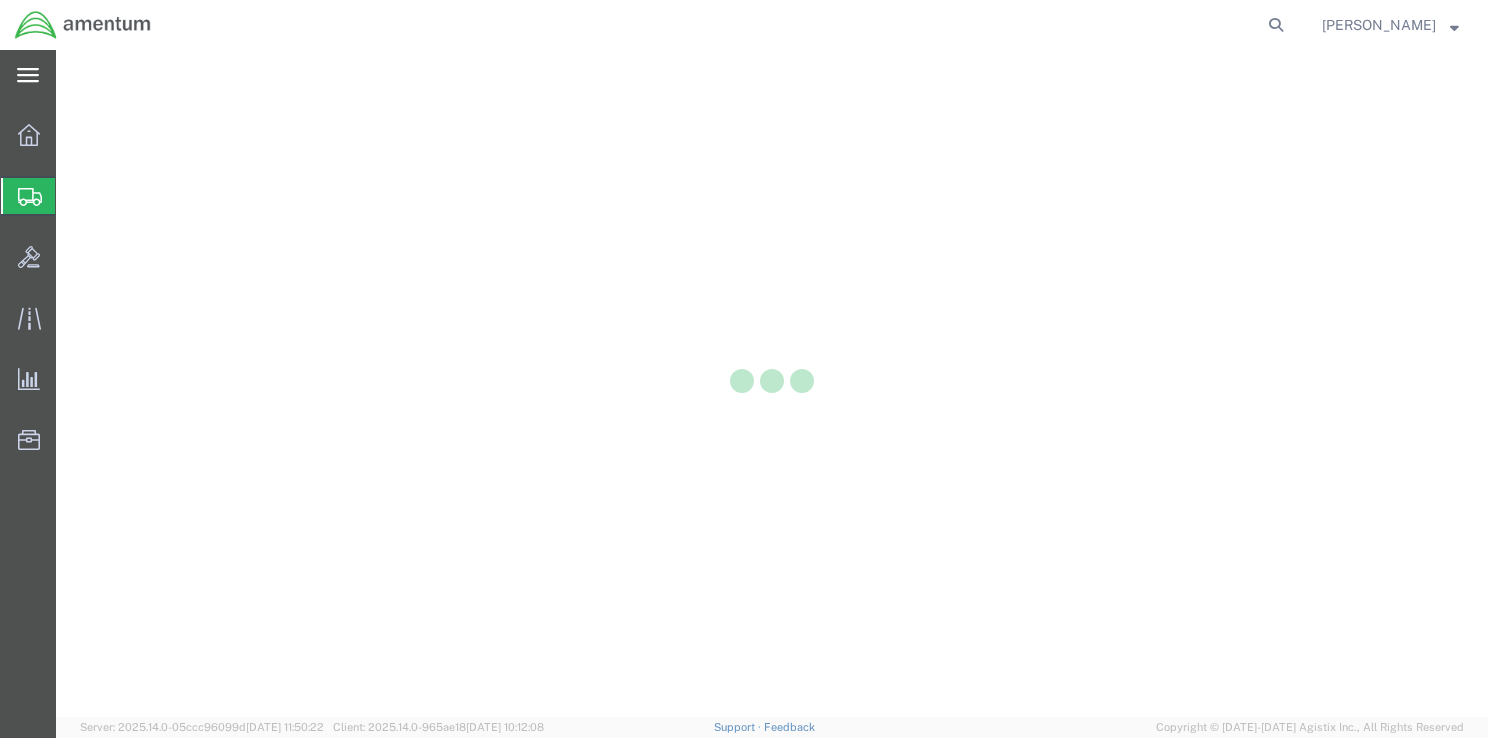 scroll, scrollTop: 0, scrollLeft: 0, axis: both 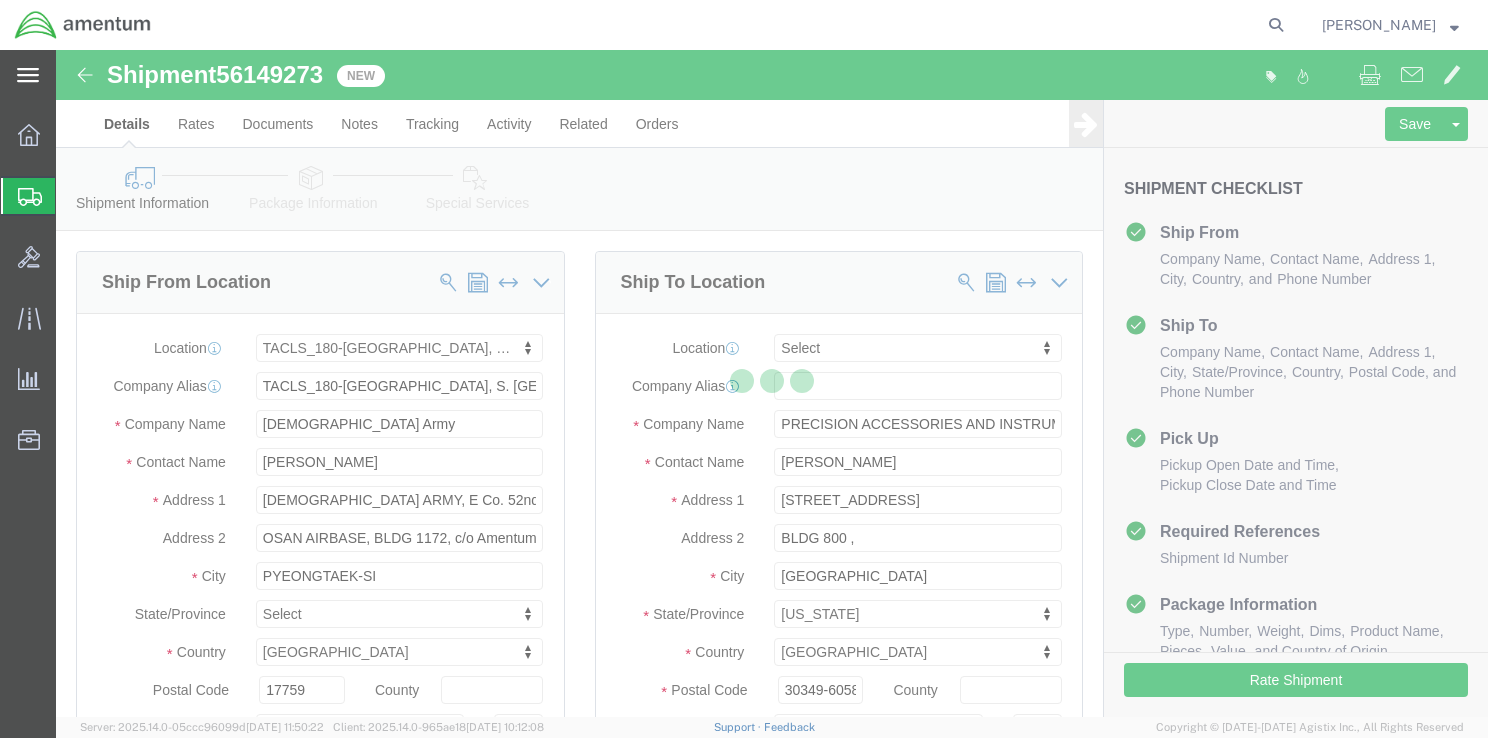 select on "42679" 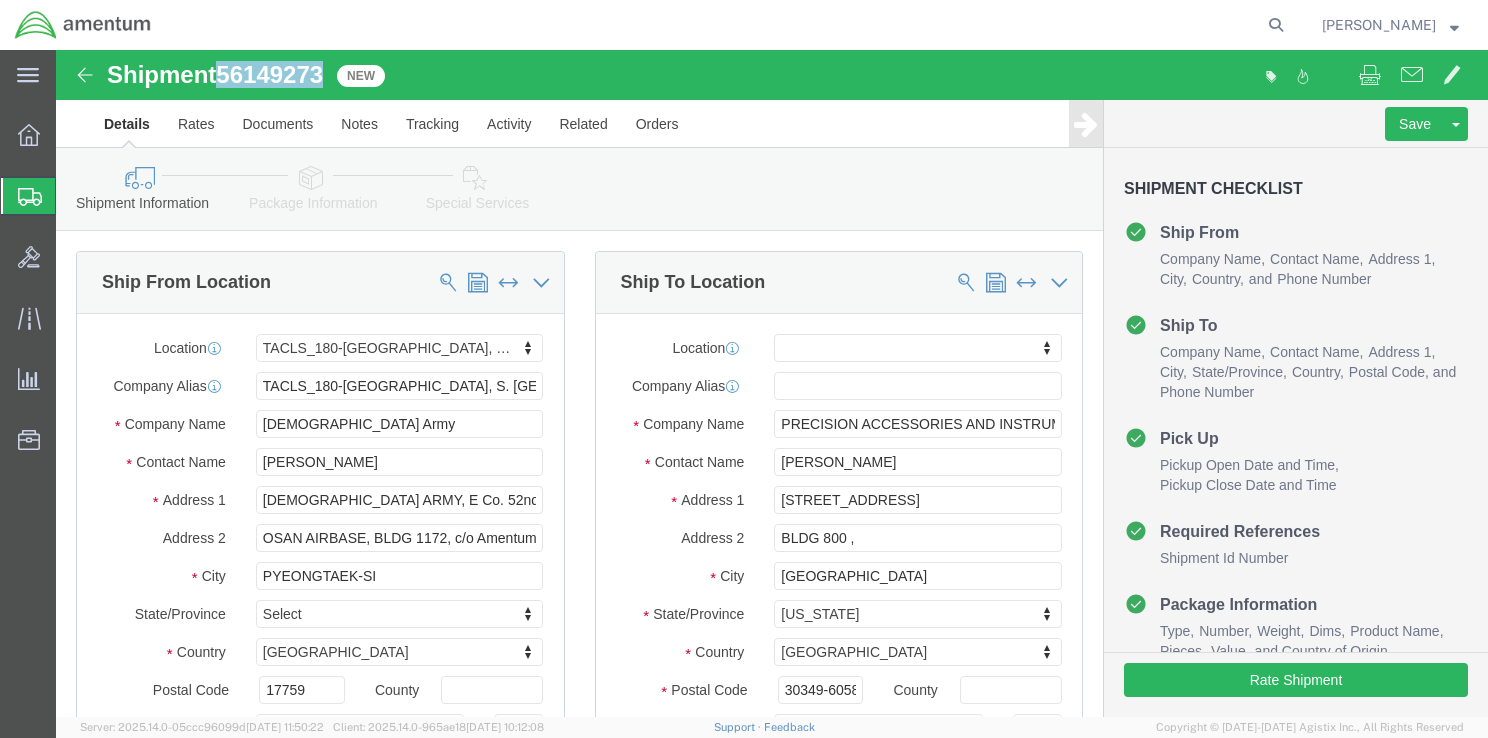 drag, startPoint x: 269, startPoint y: 24, endPoint x: 168, endPoint y: 30, distance: 101.17806 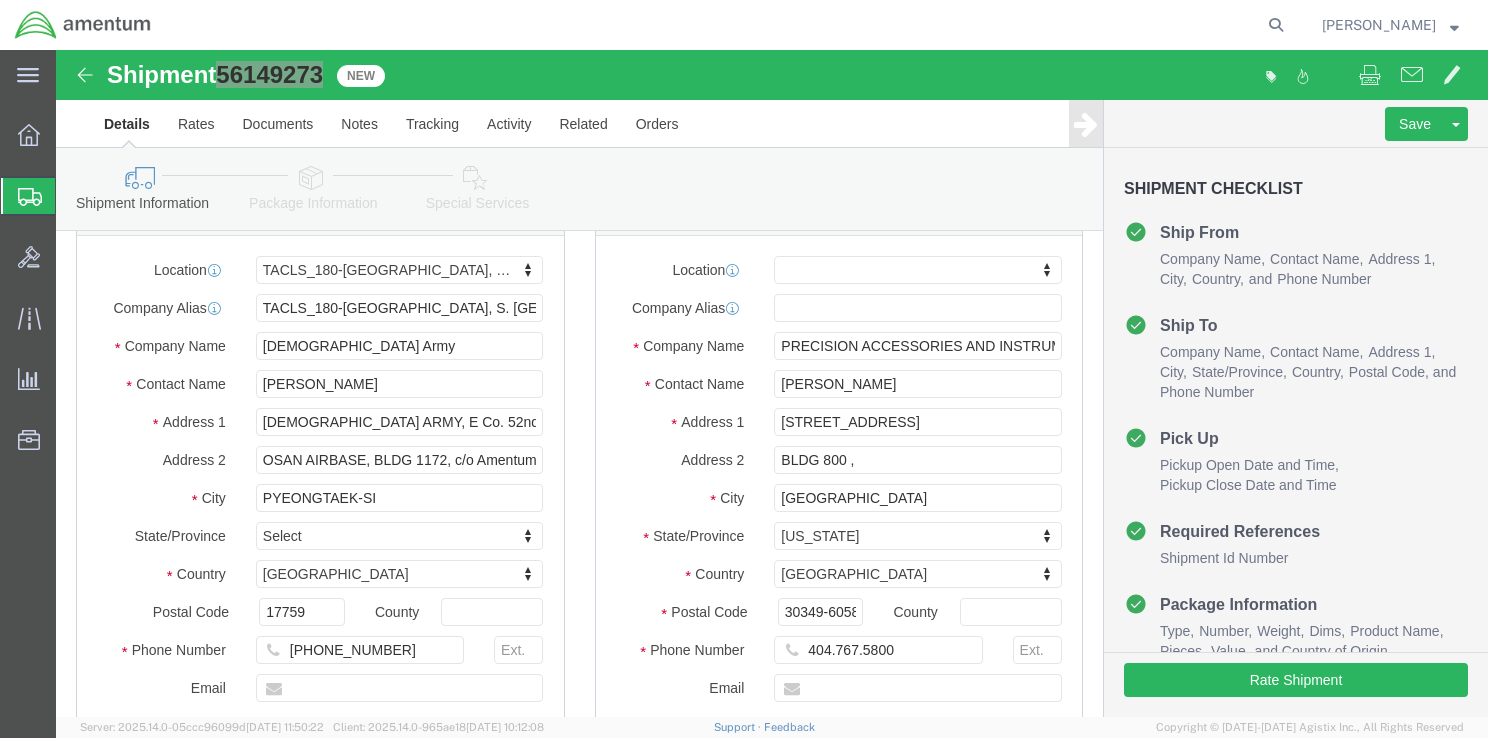 scroll, scrollTop: 200, scrollLeft: 0, axis: vertical 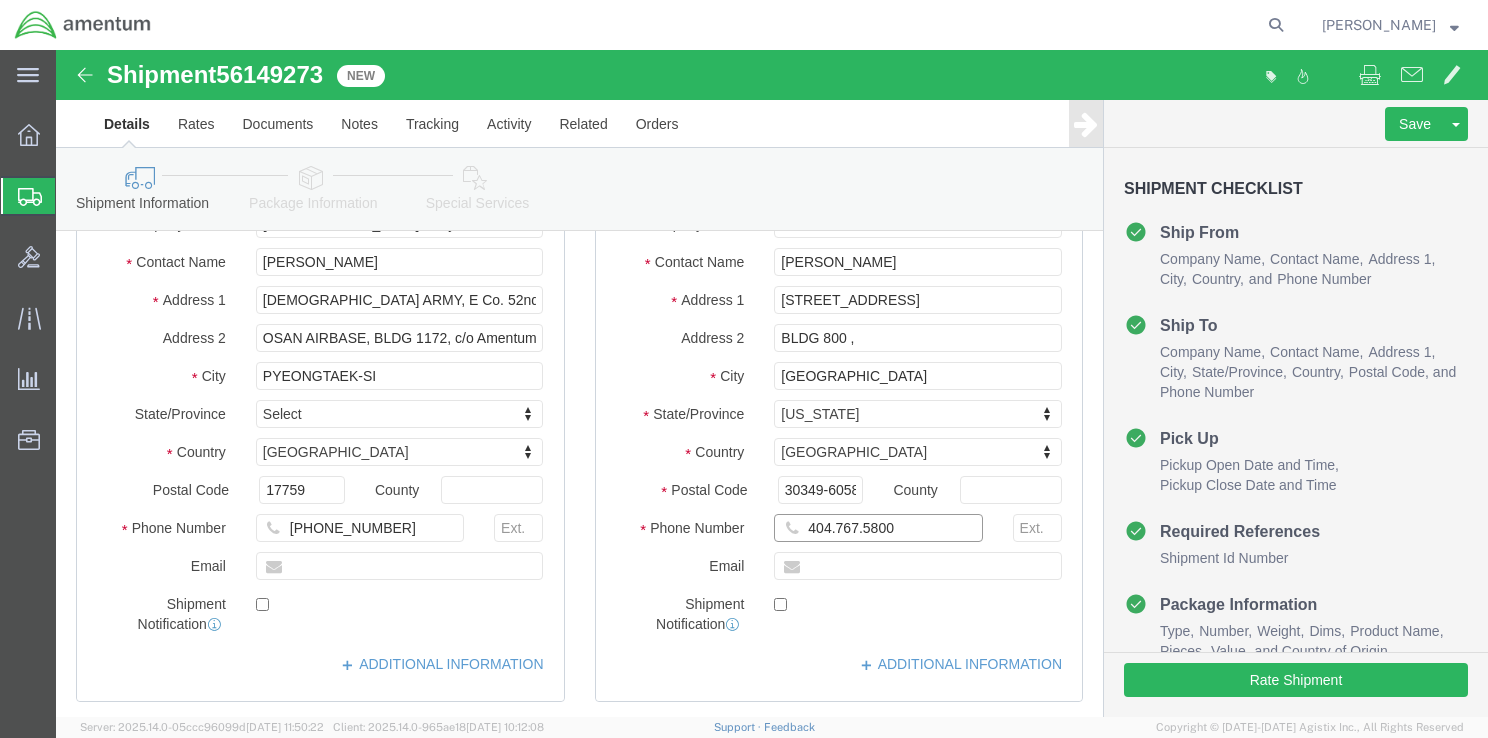 drag, startPoint x: 771, startPoint y: 480, endPoint x: 782, endPoint y: 482, distance: 11.18034 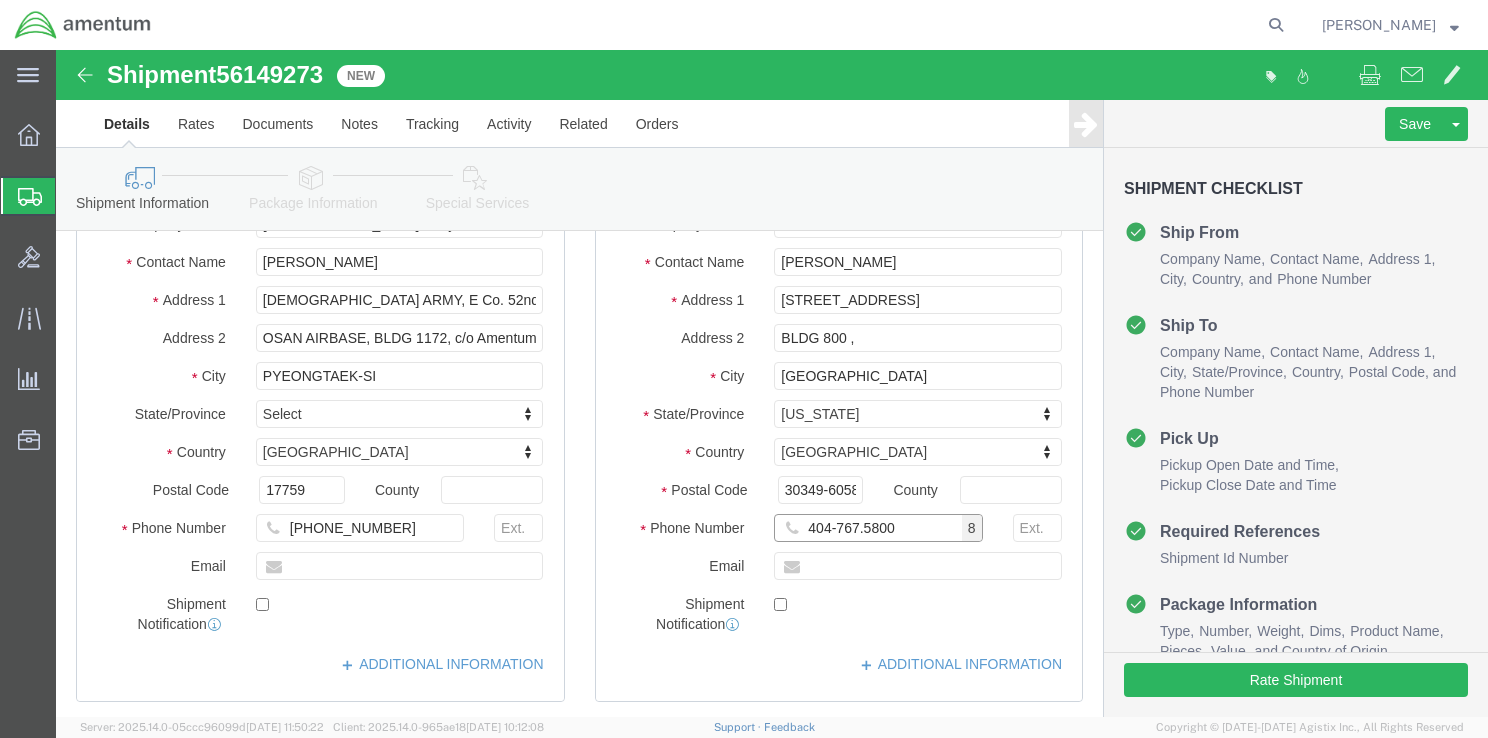 click on "404-767.5800" 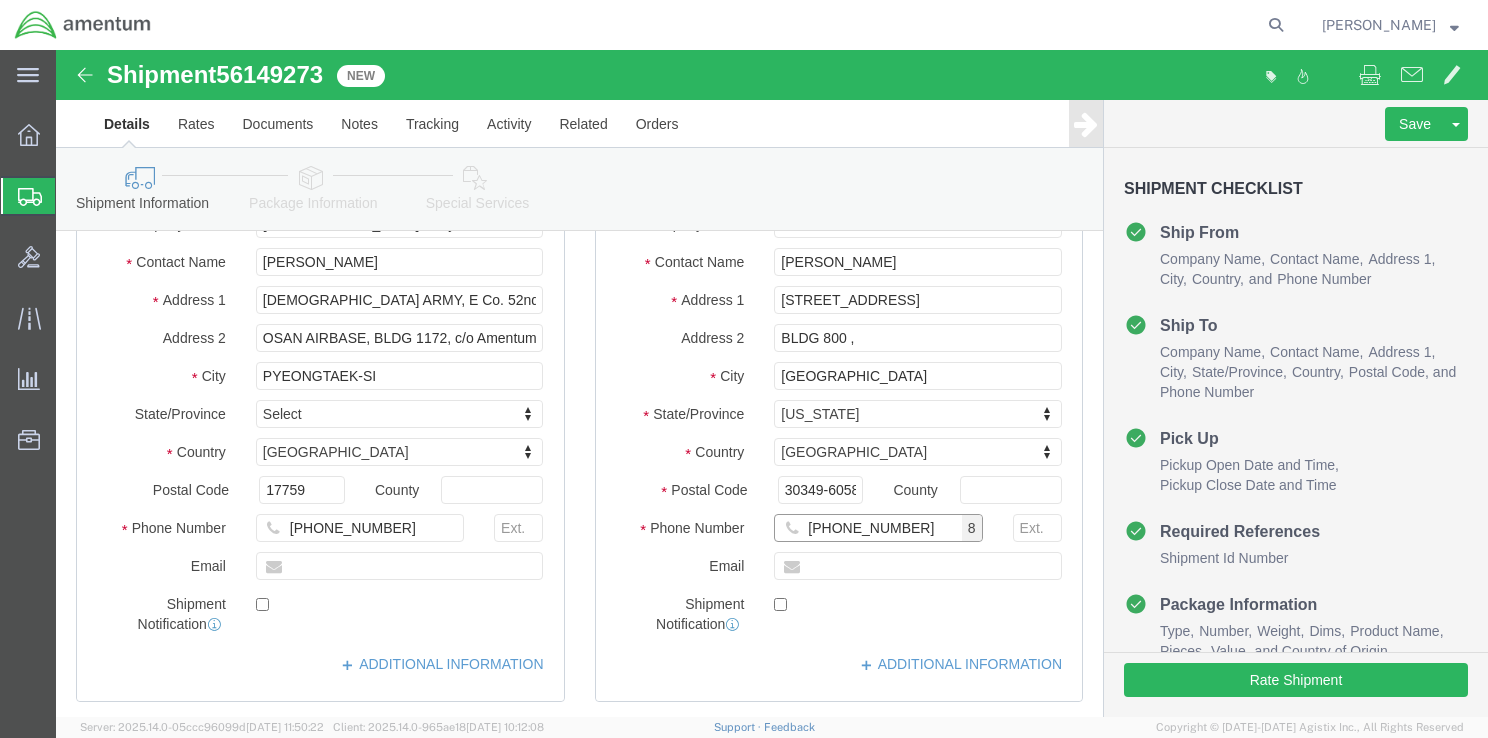 type on "[PHONE_NUMBER]" 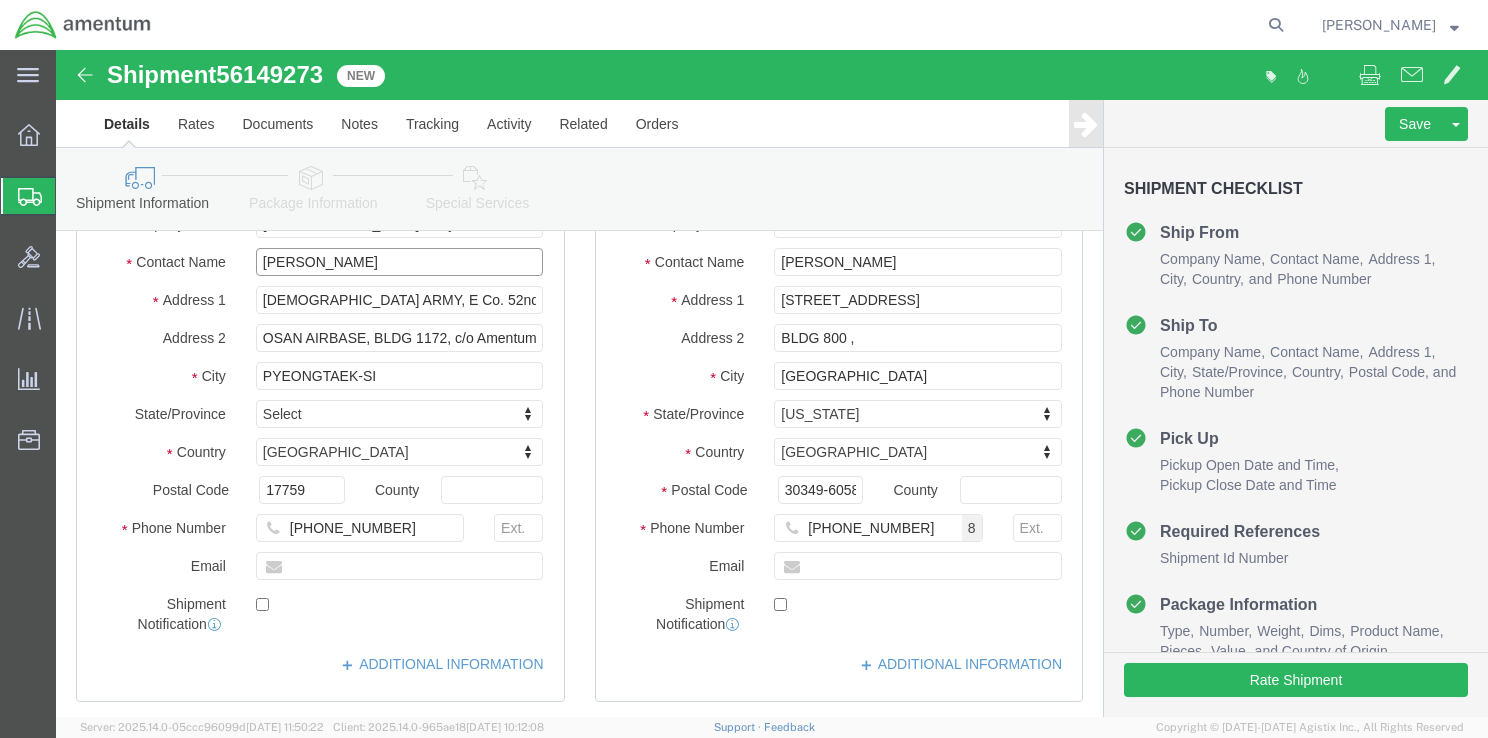 drag, startPoint x: 268, startPoint y: 220, endPoint x: 176, endPoint y: 226, distance: 92.19544 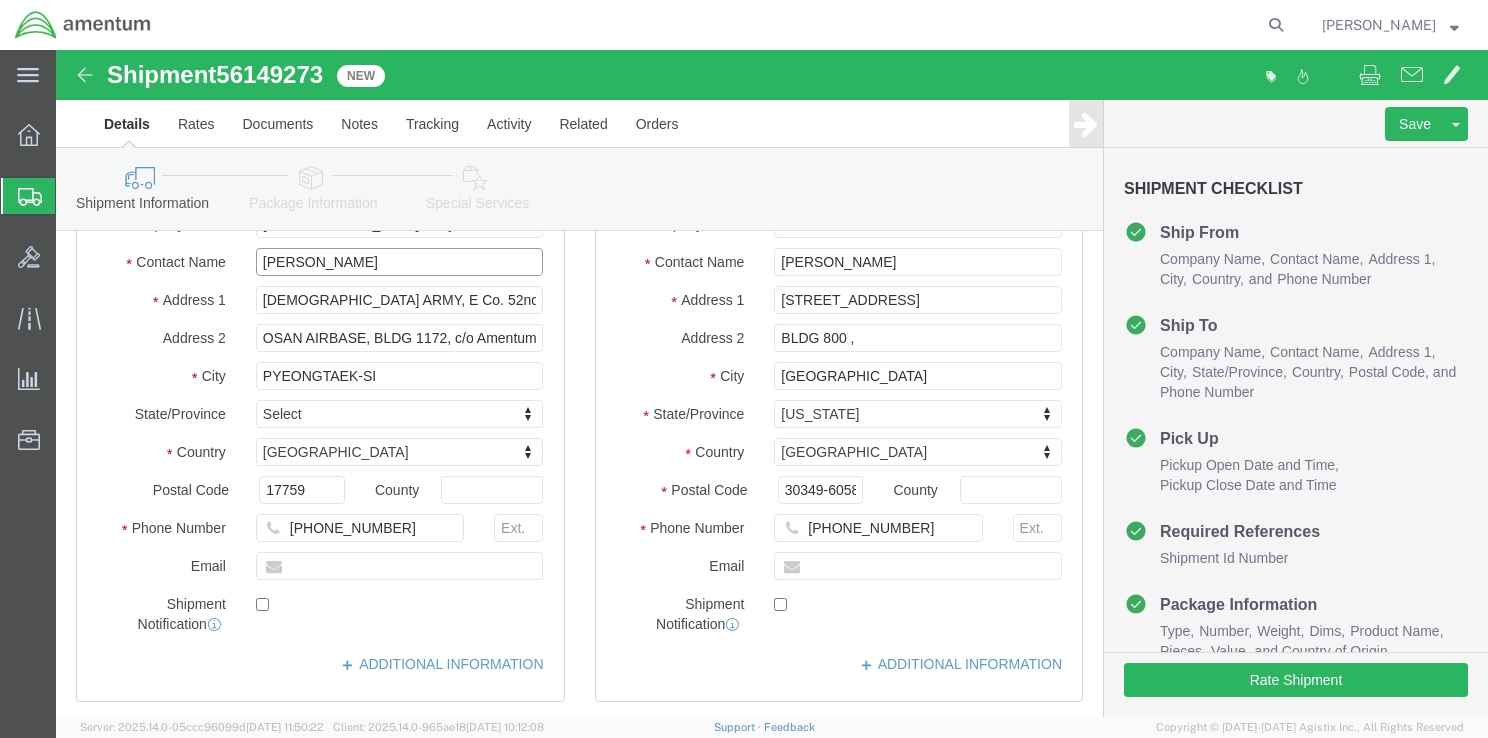 type on "[PERSON_NAME]" 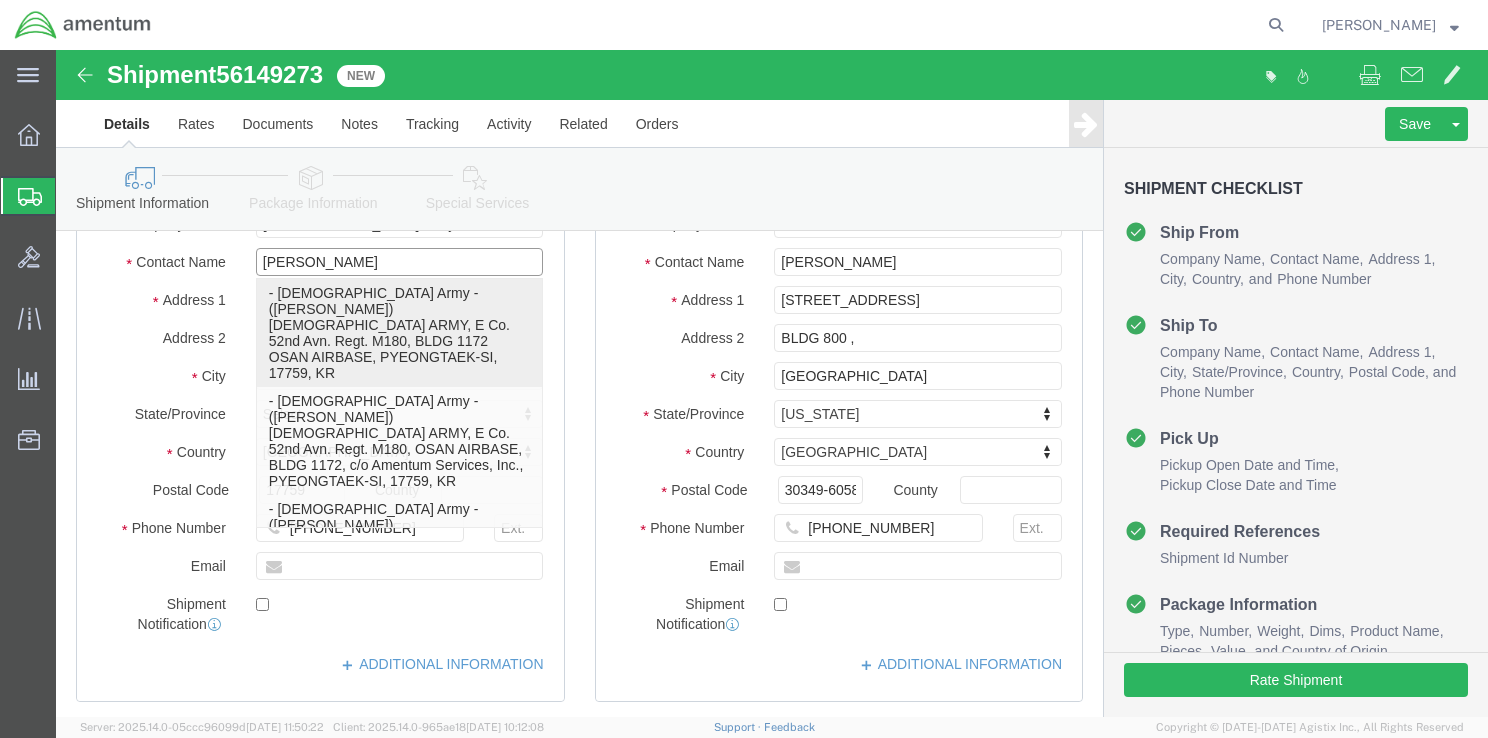 click on "- [DEMOGRAPHIC_DATA] Army - ([PERSON_NAME]) [DEMOGRAPHIC_DATA] ARMY, E Co. 52nd Avn. Regt. M180, BLDG 1172 OSAN AIRBASE, PYEONGTAEK-SI, 17759, KR" 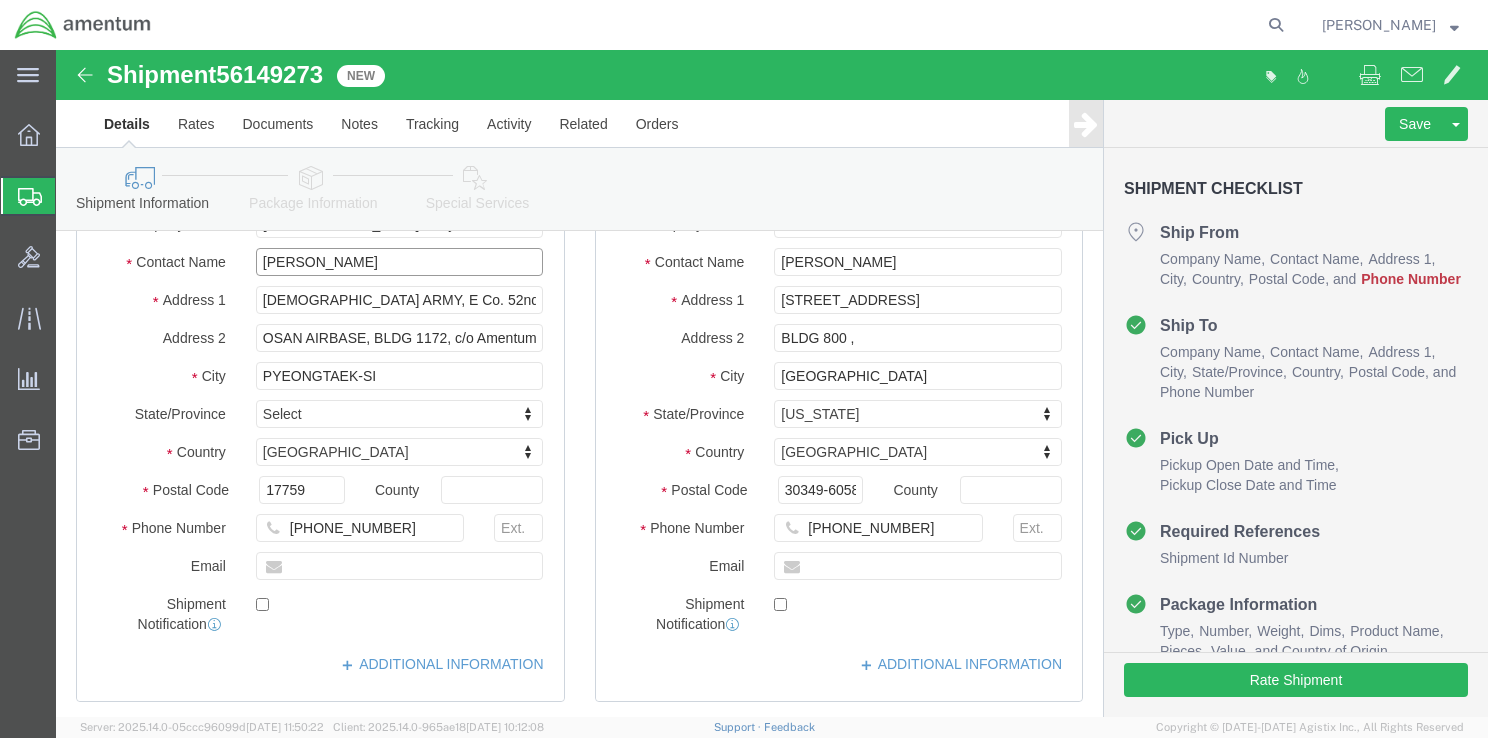 type on "[PERSON_NAME]" 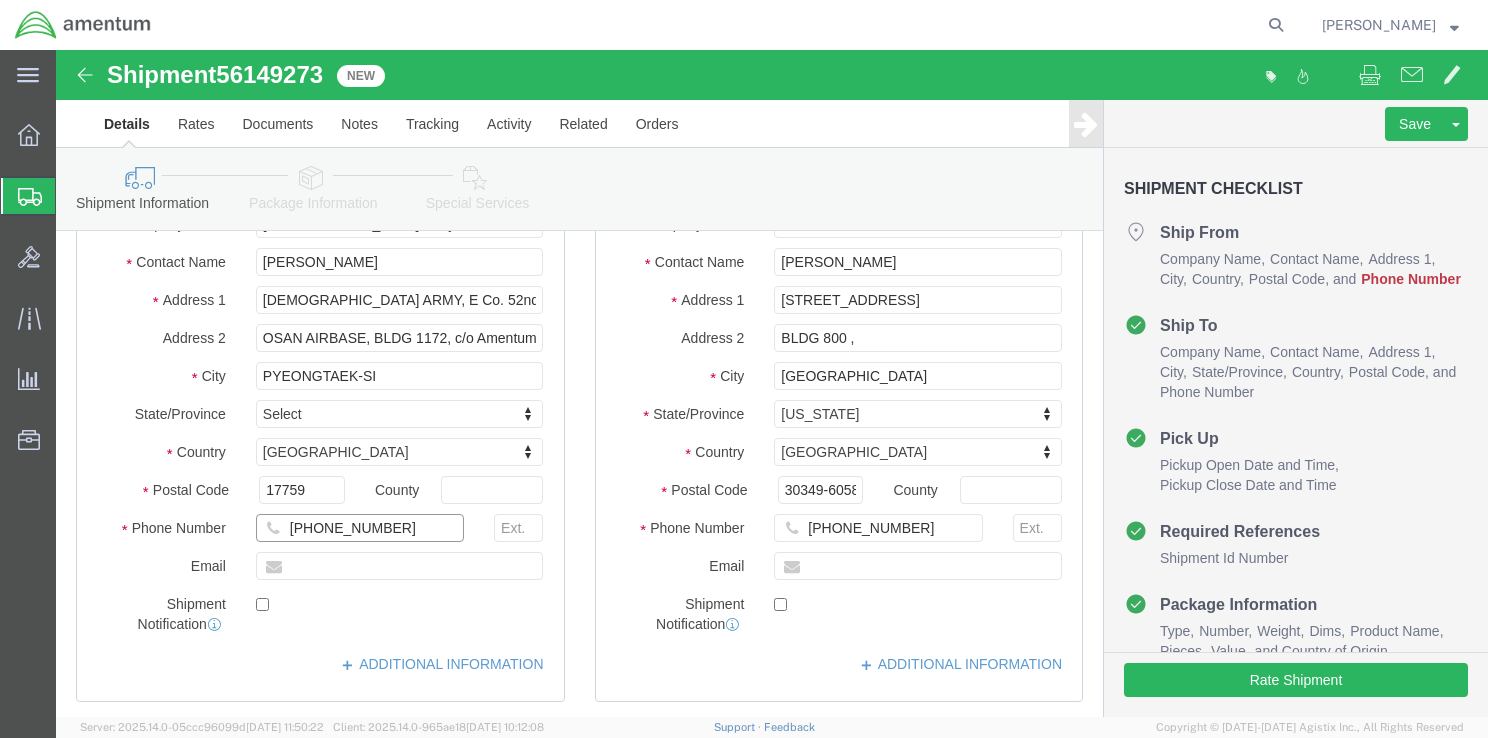 click on "[PHONE_NUMBER]" 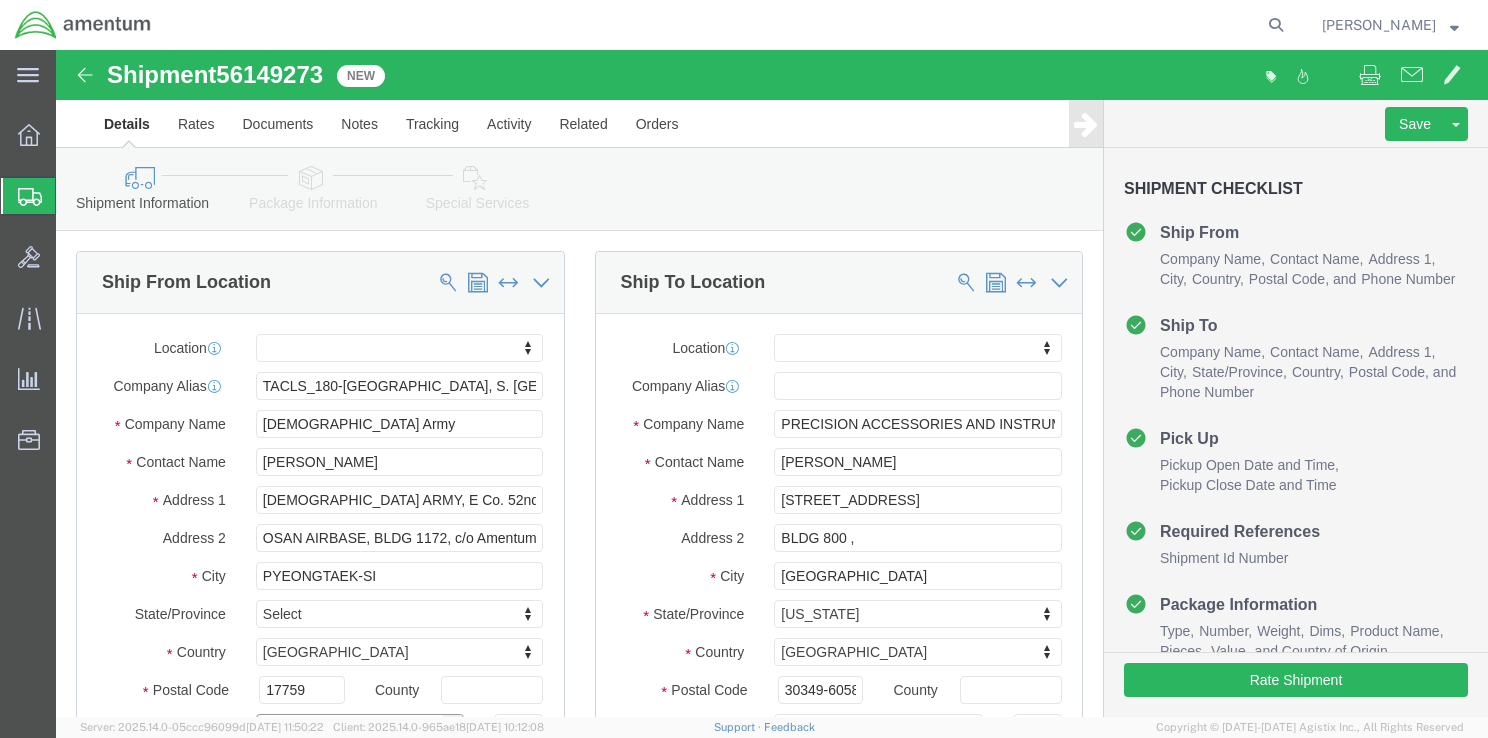 scroll, scrollTop: 0, scrollLeft: 0, axis: both 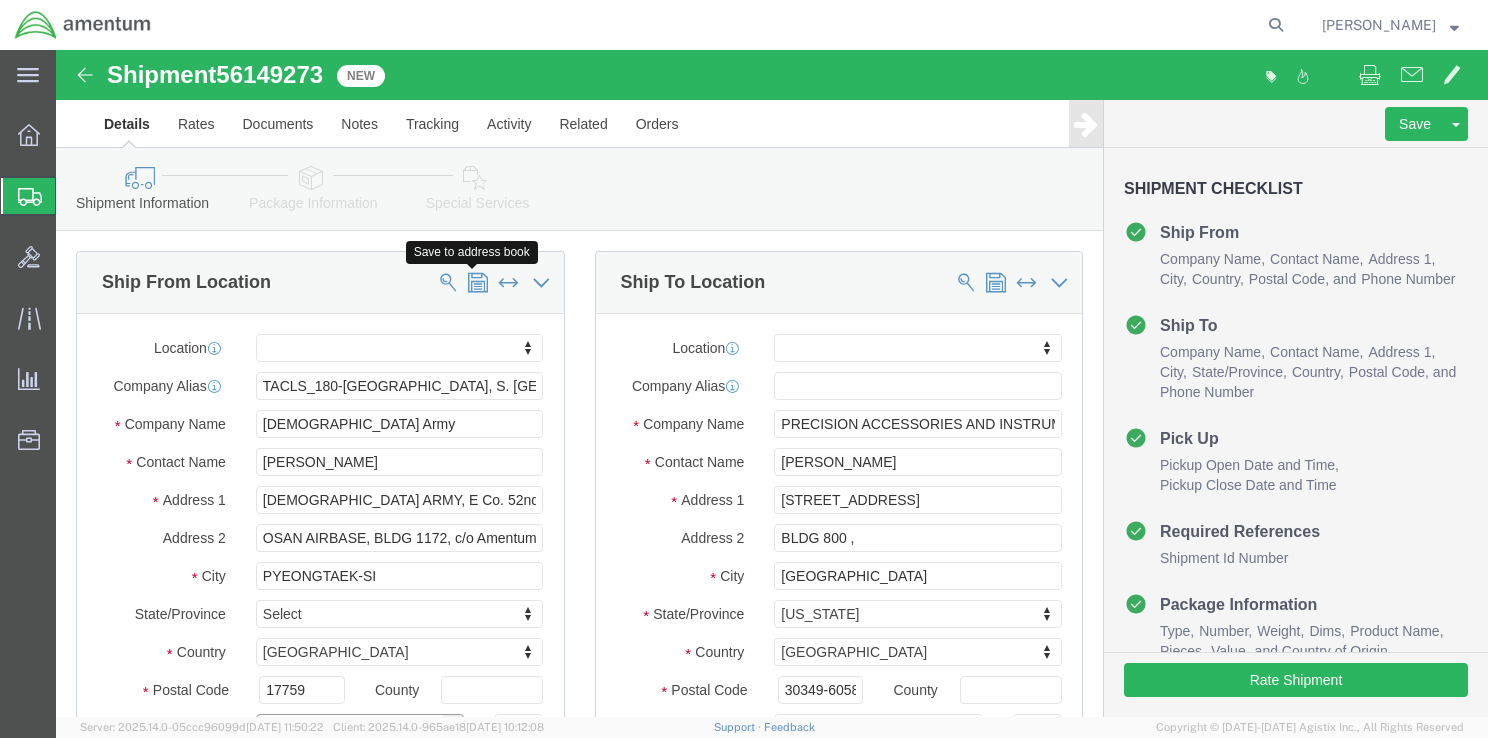 type on "[PHONE_NUMBER]" 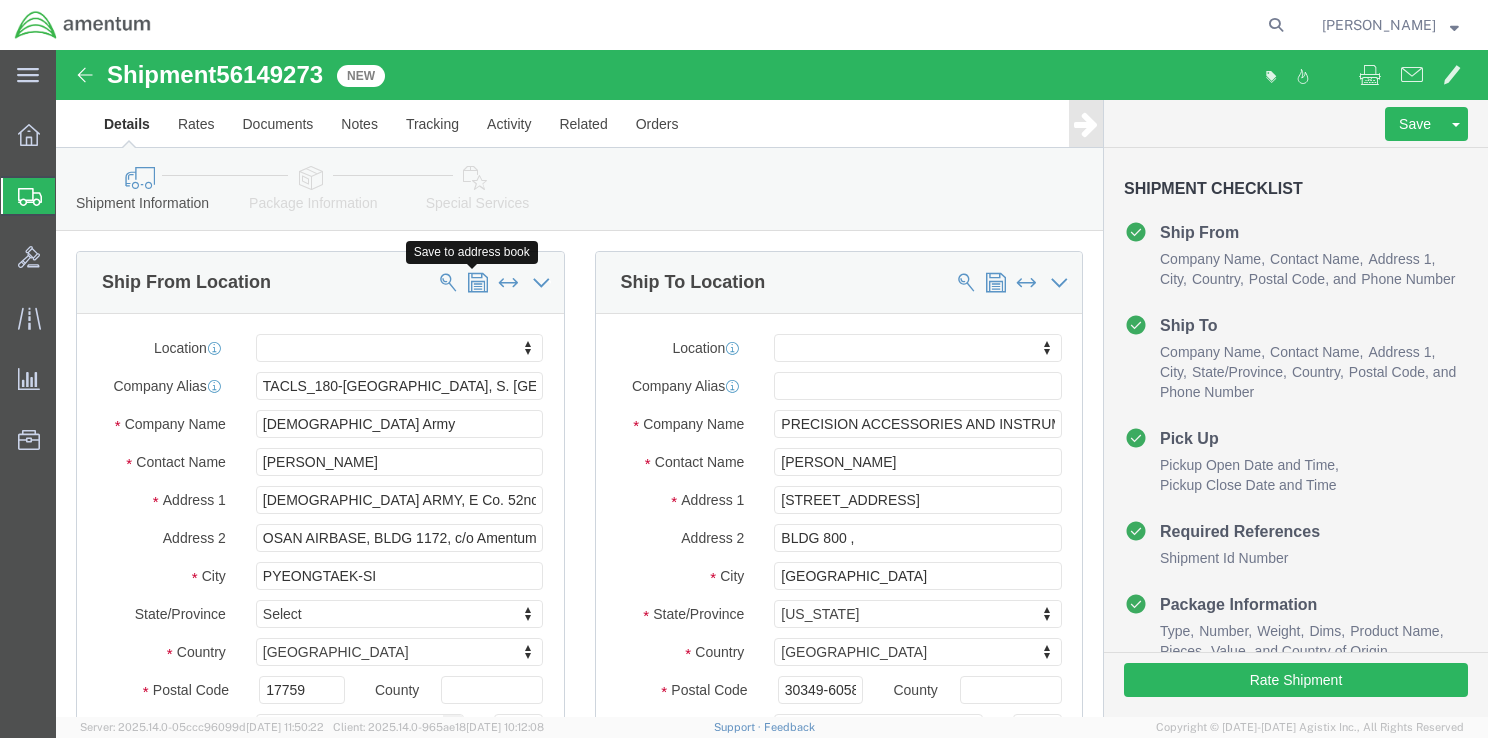 click 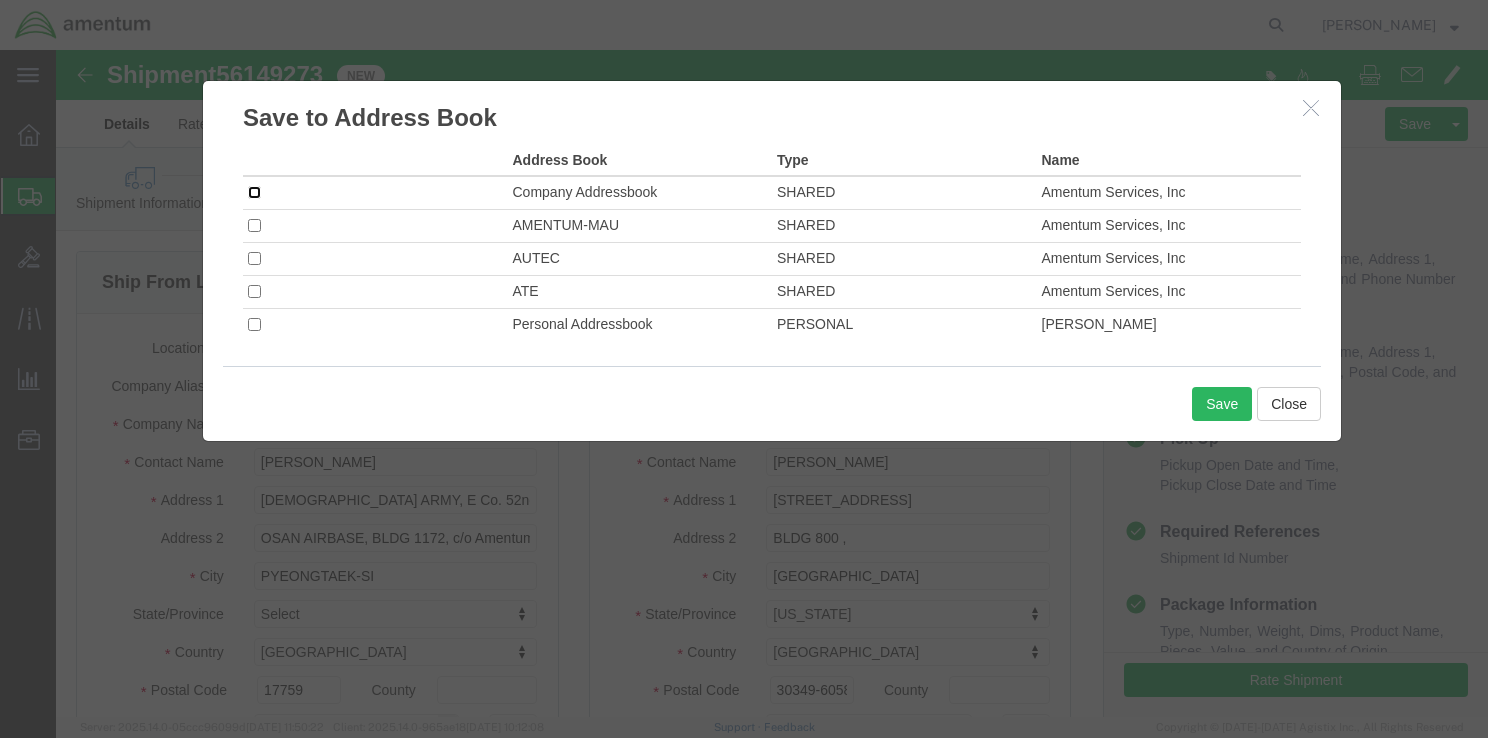 click 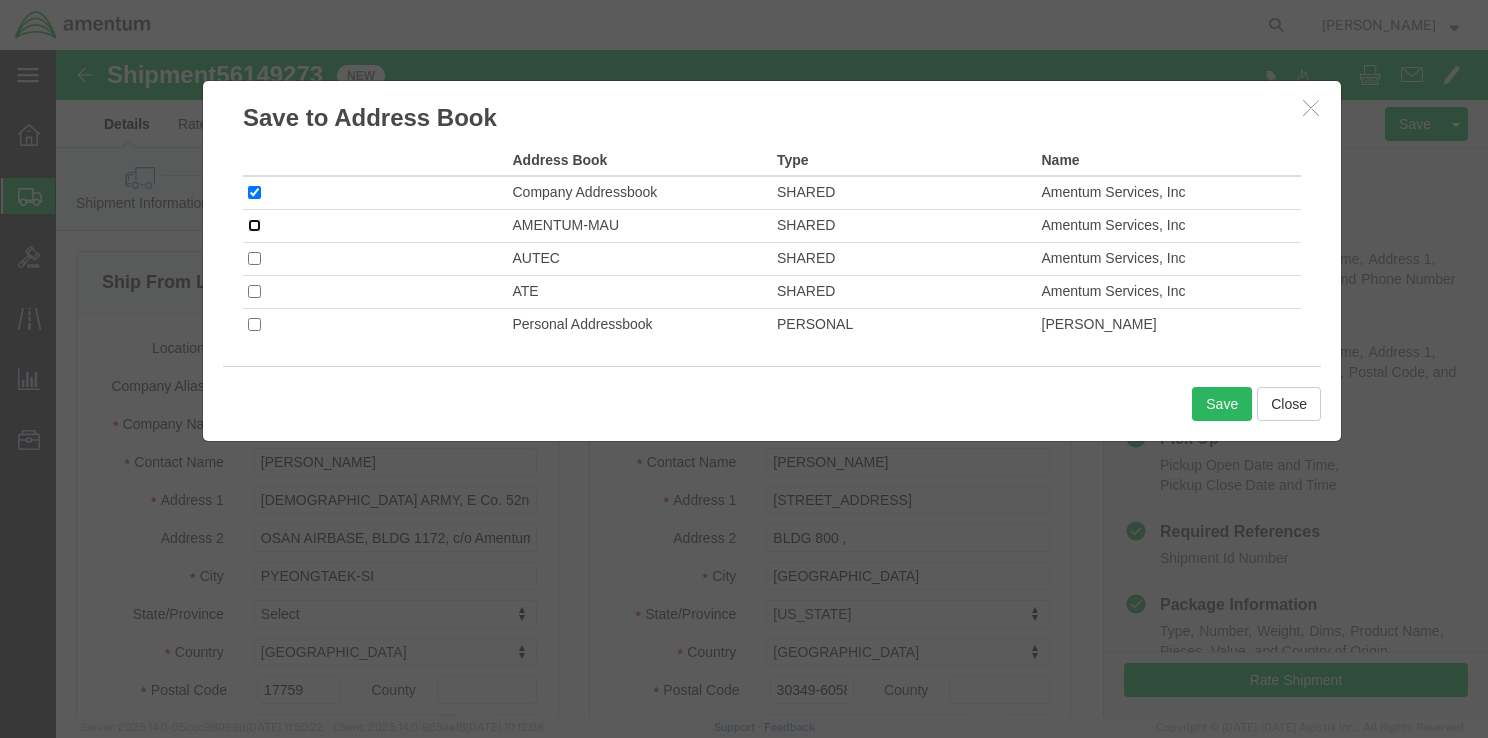 click 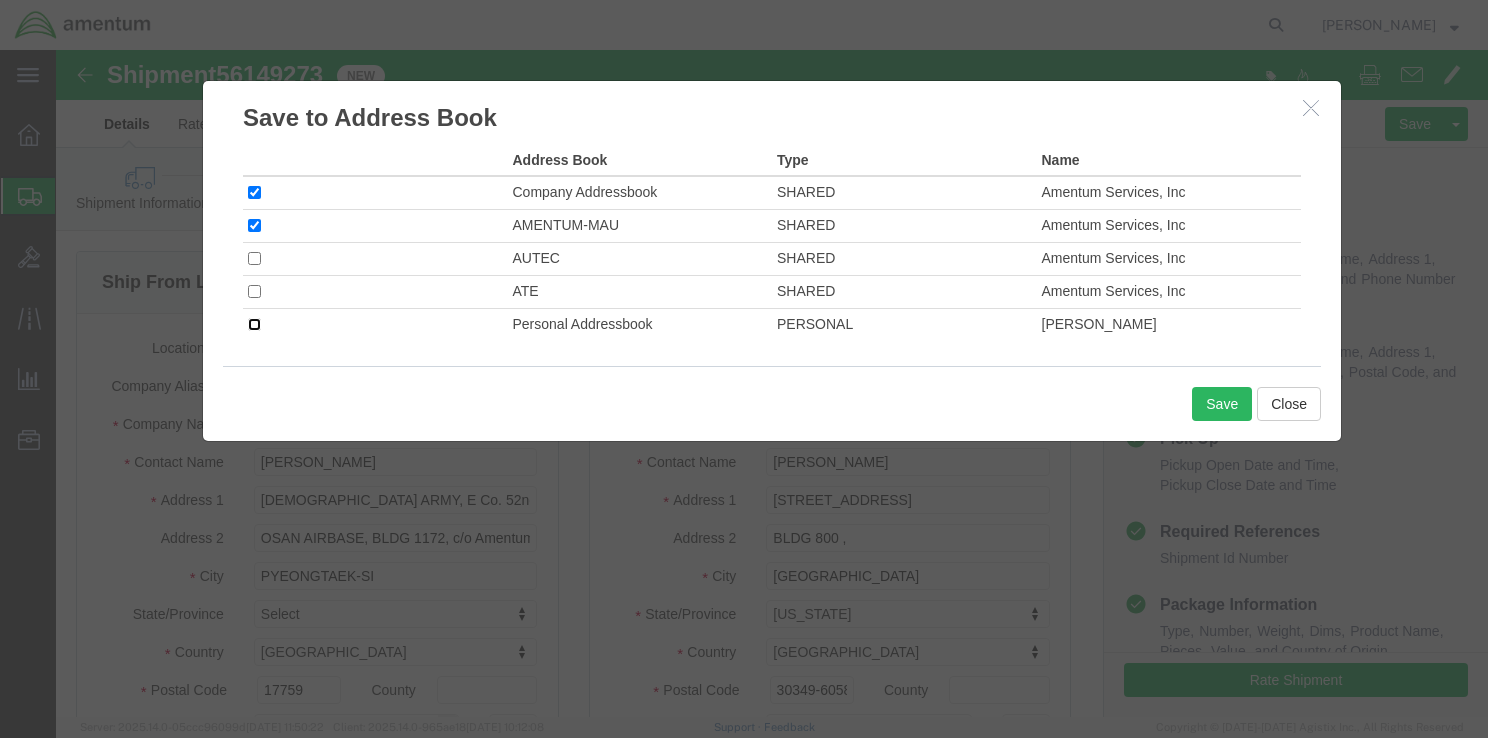 click 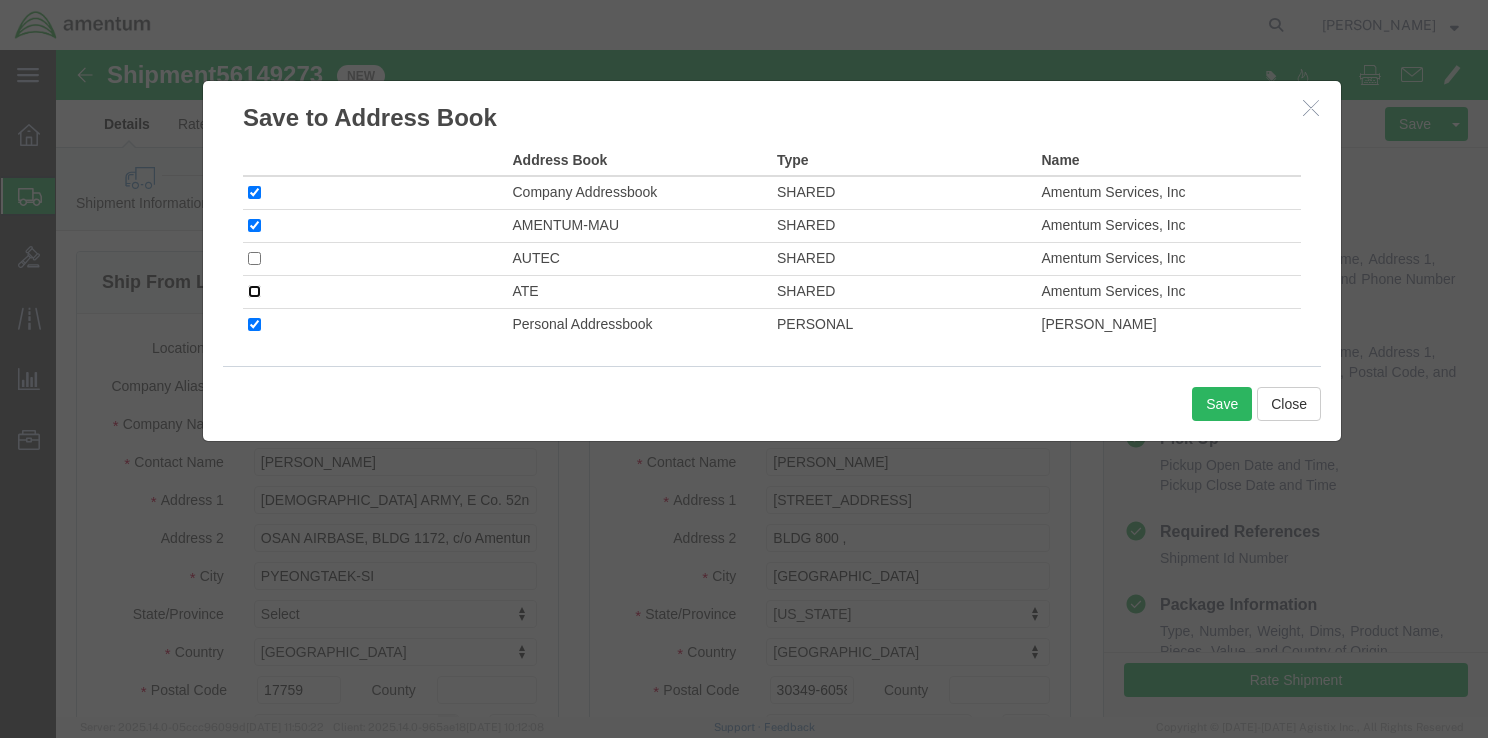 click 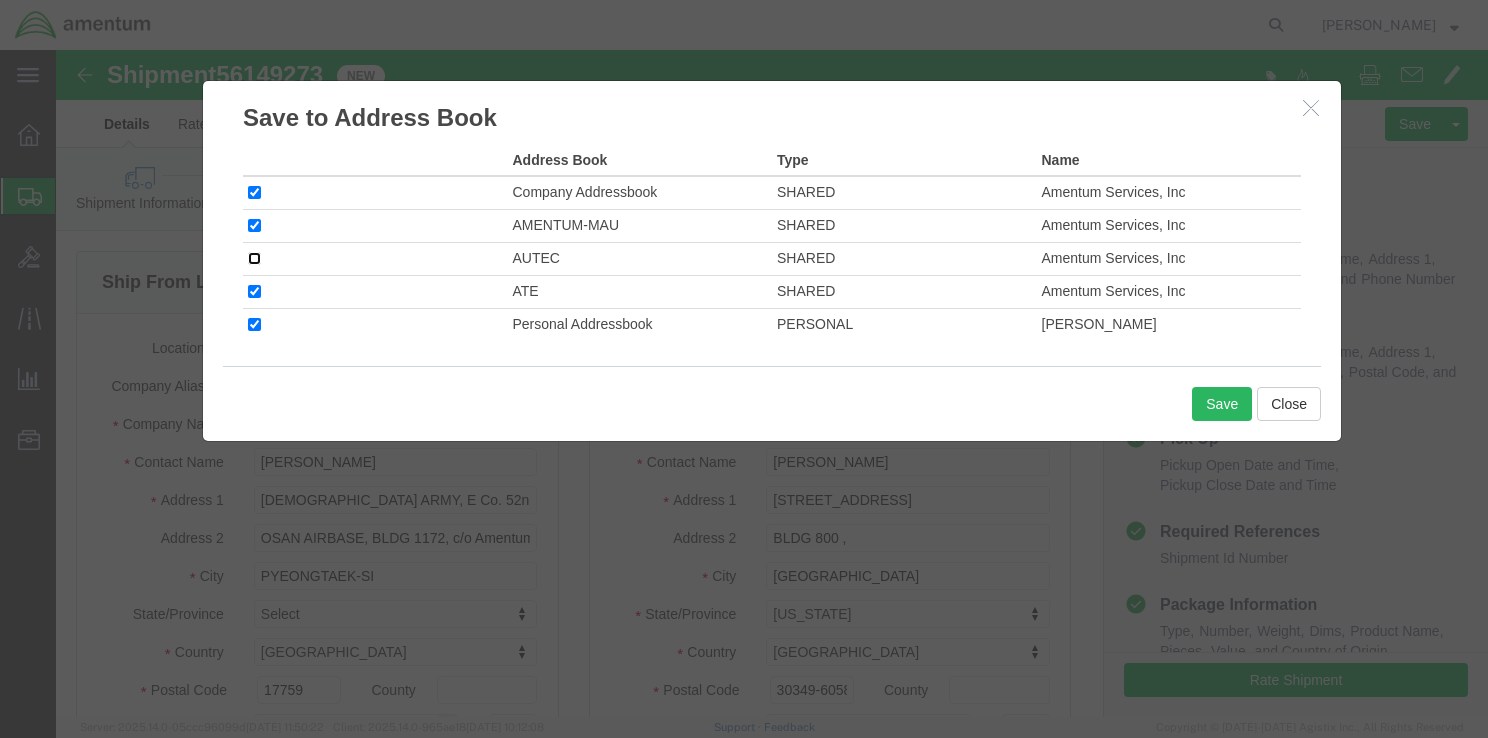 click 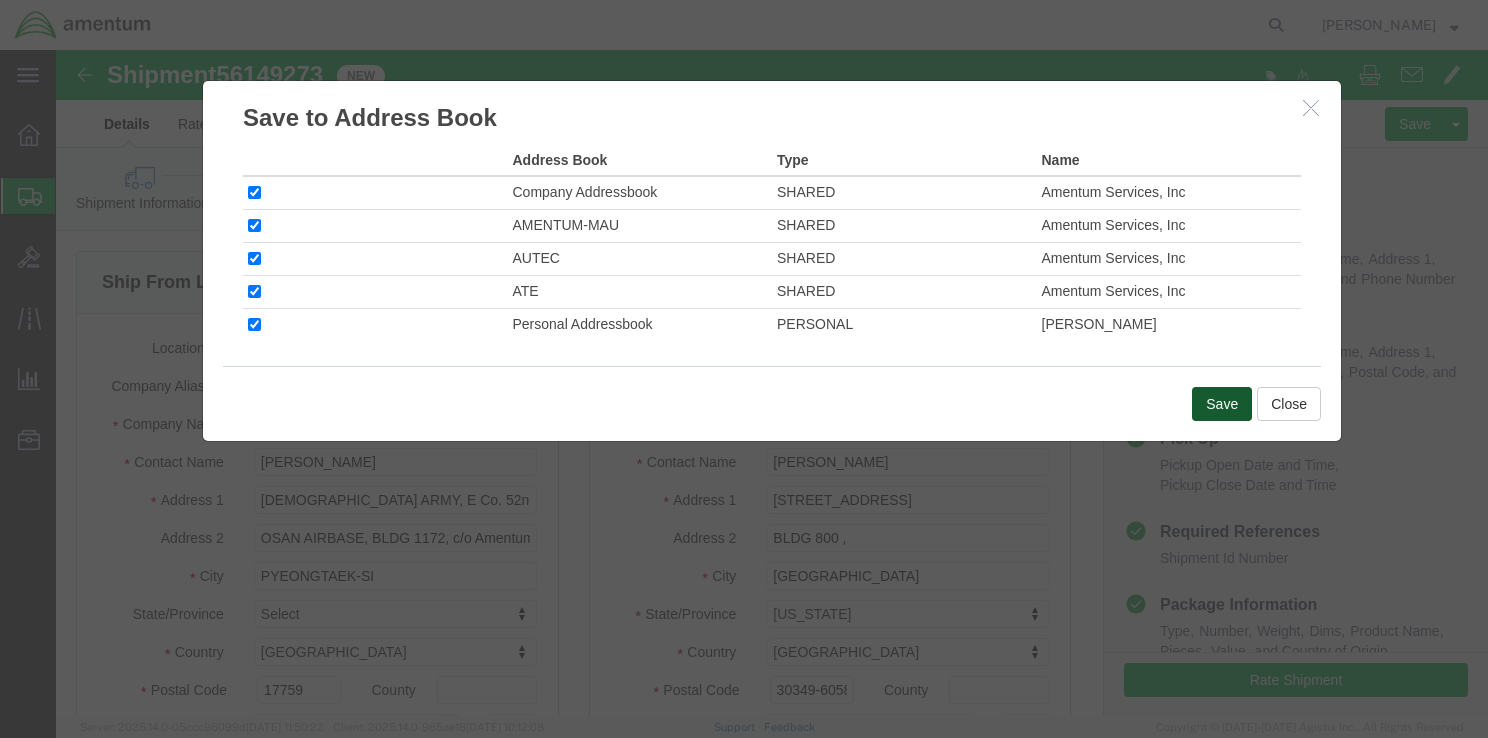 click on "Save" 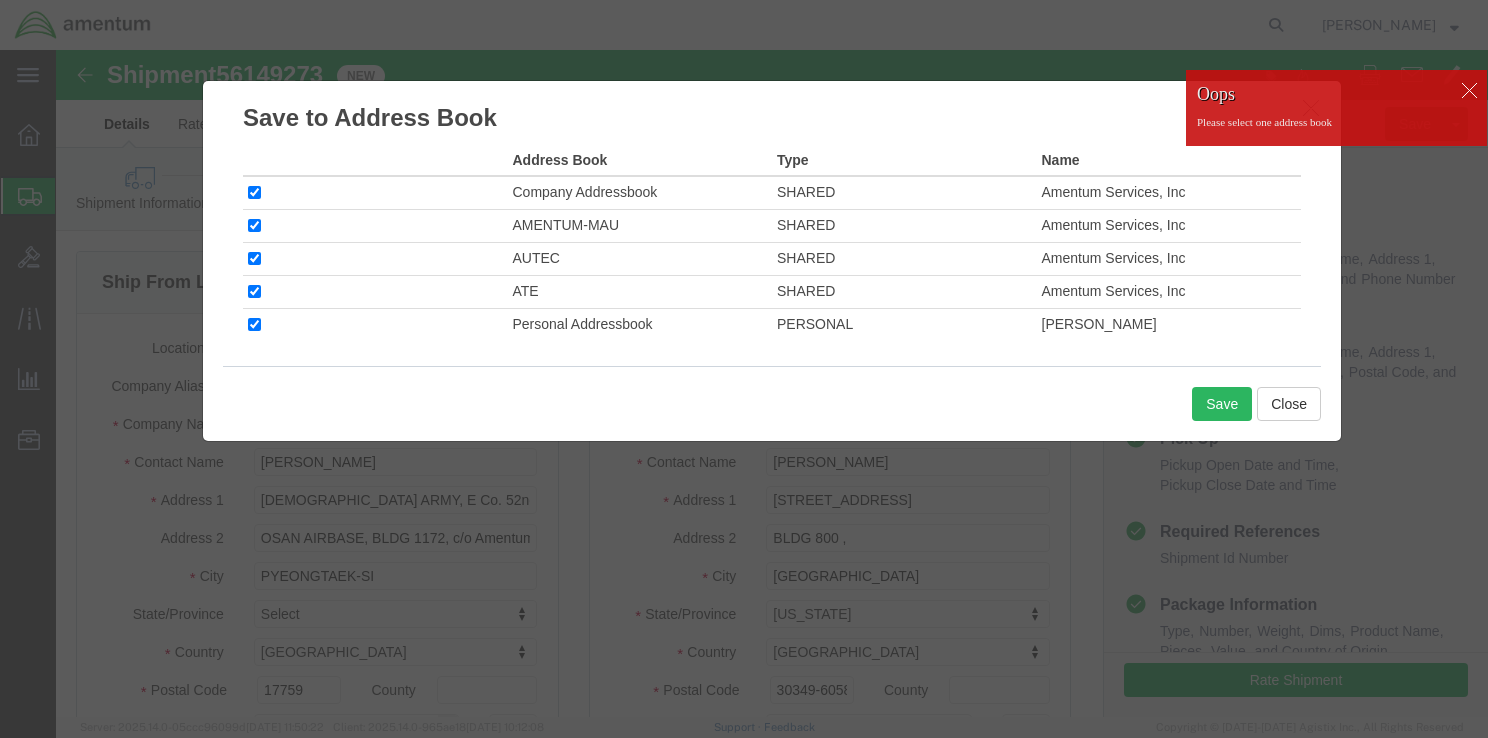 click 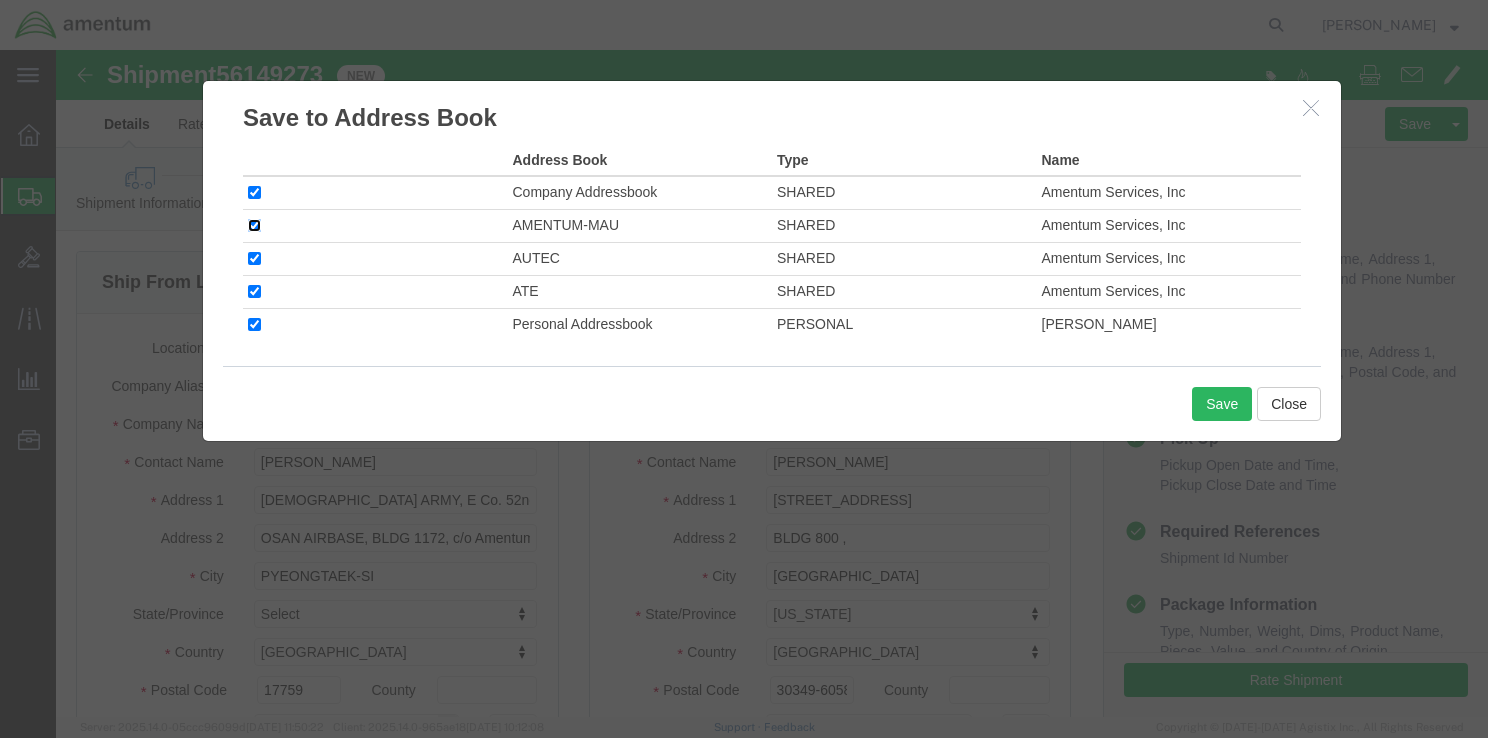 click 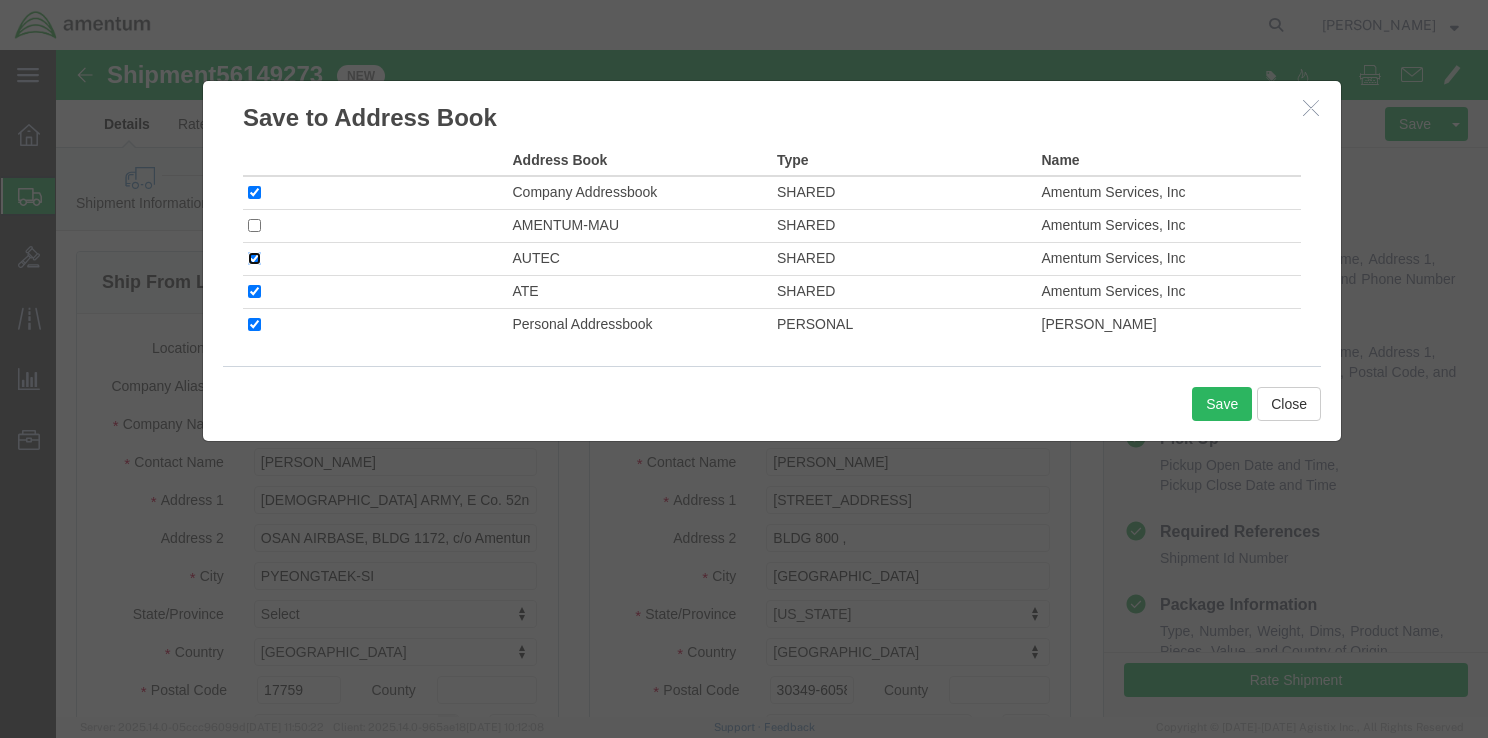click 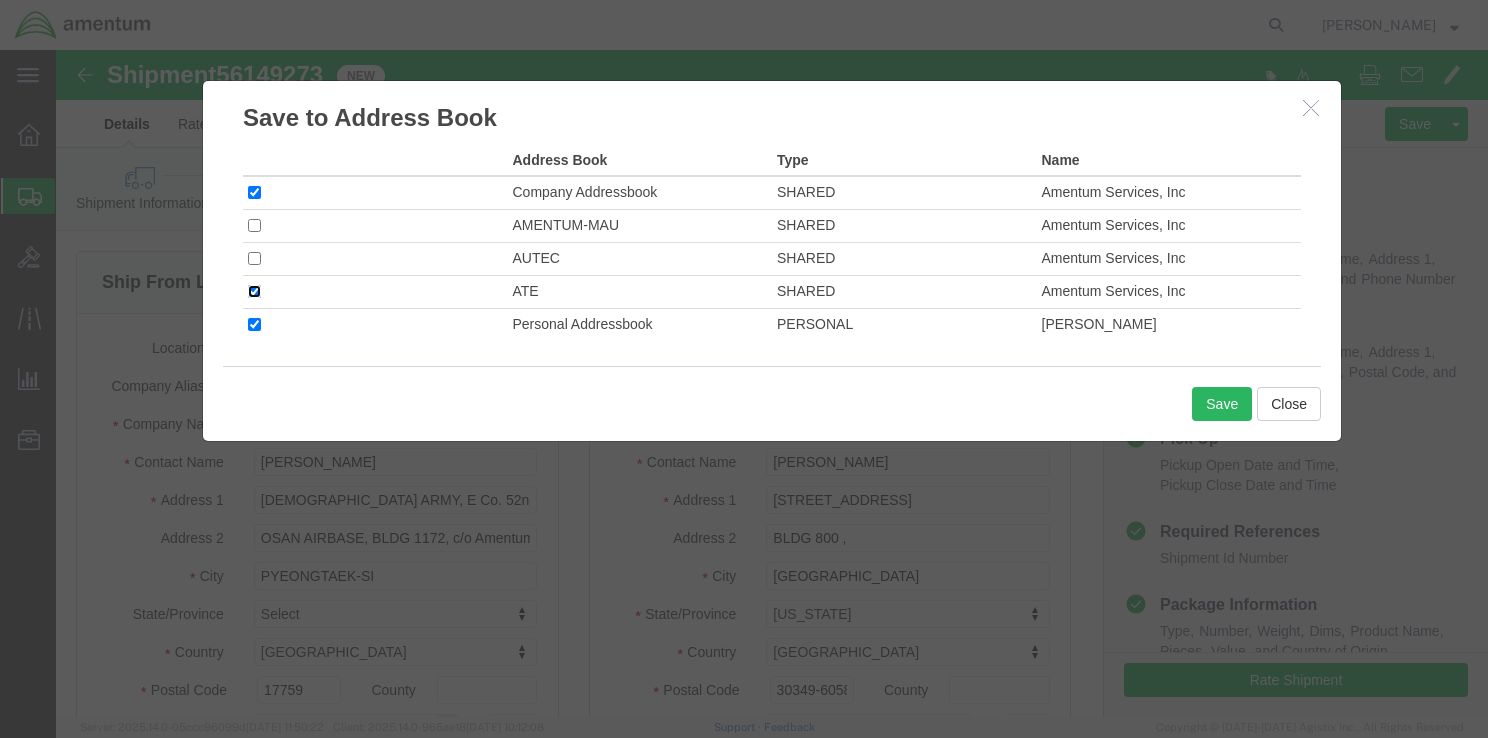 click 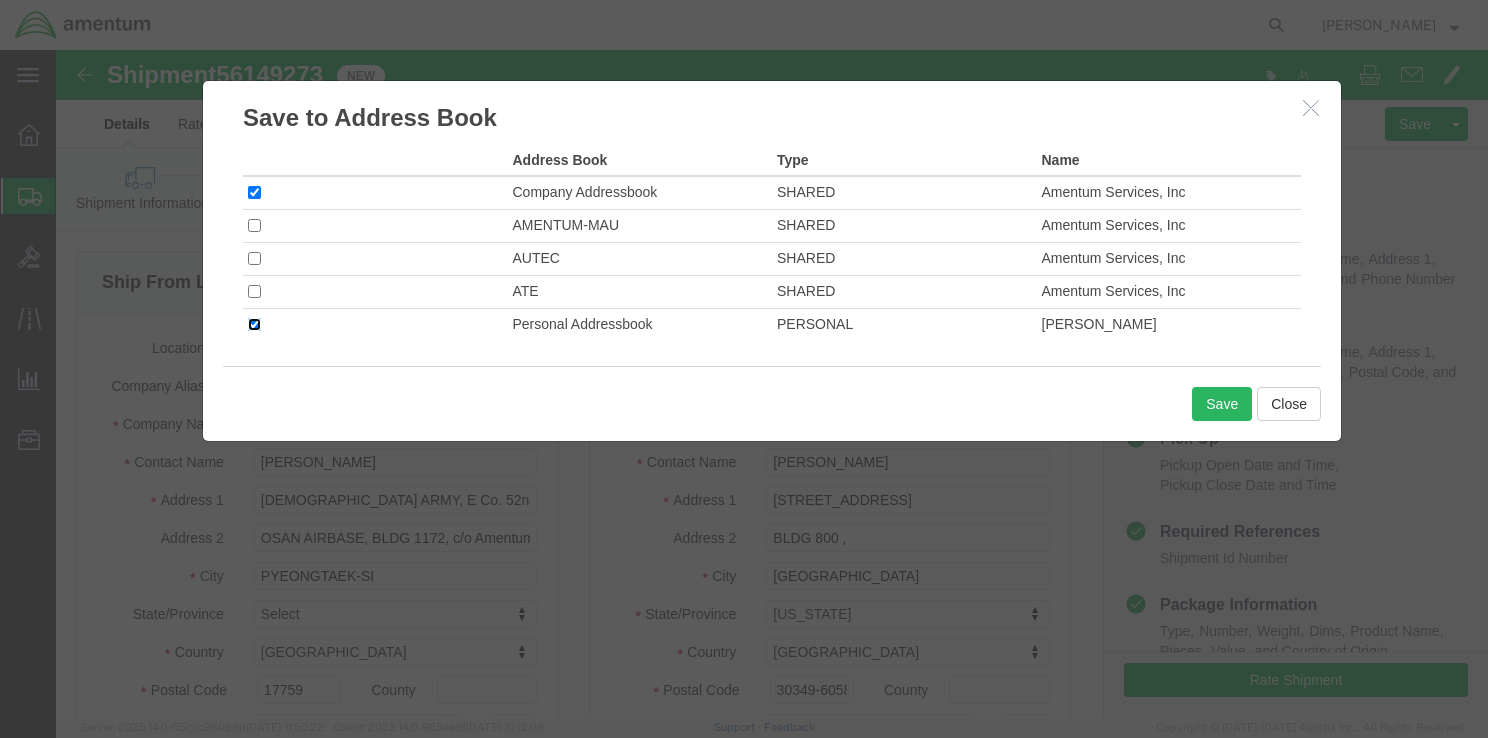 click 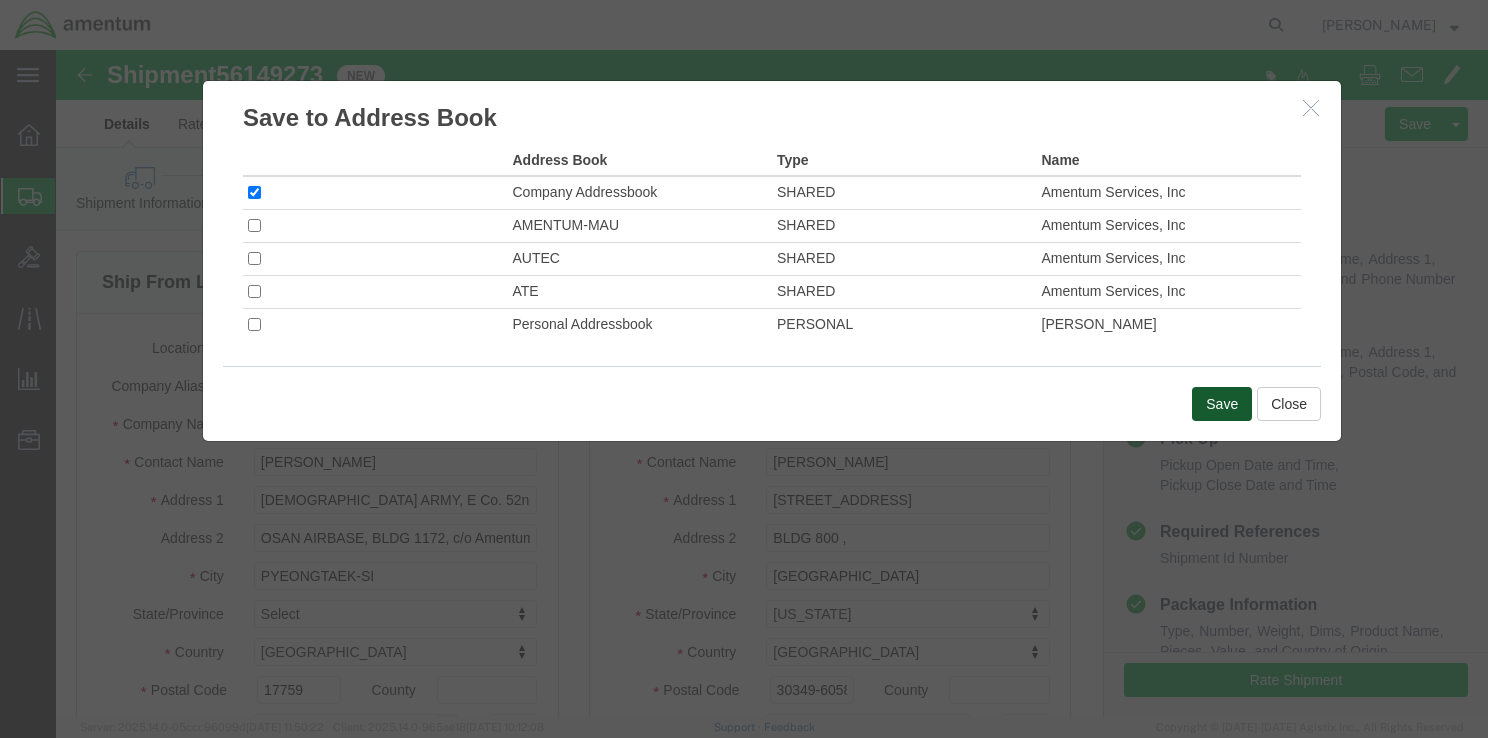 click on "Save" 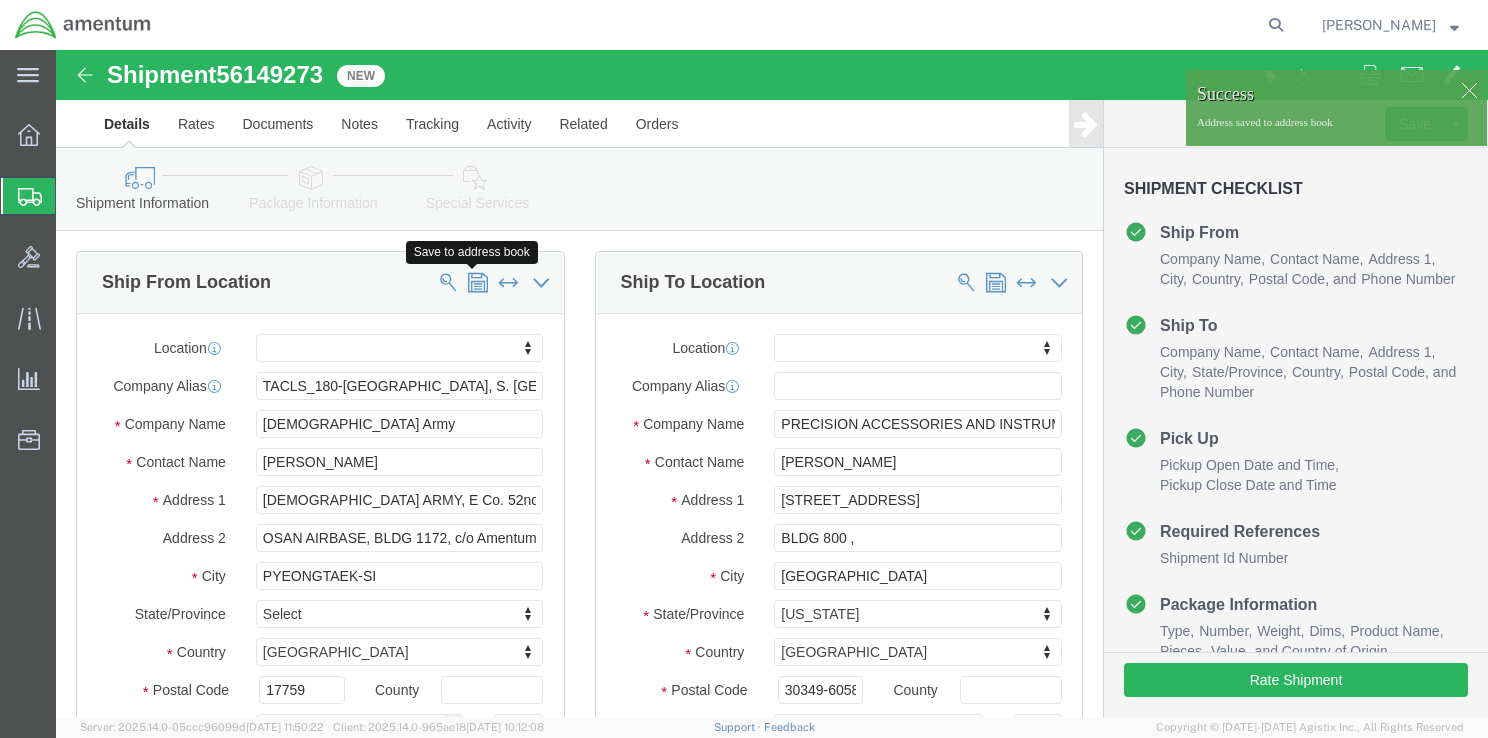 click 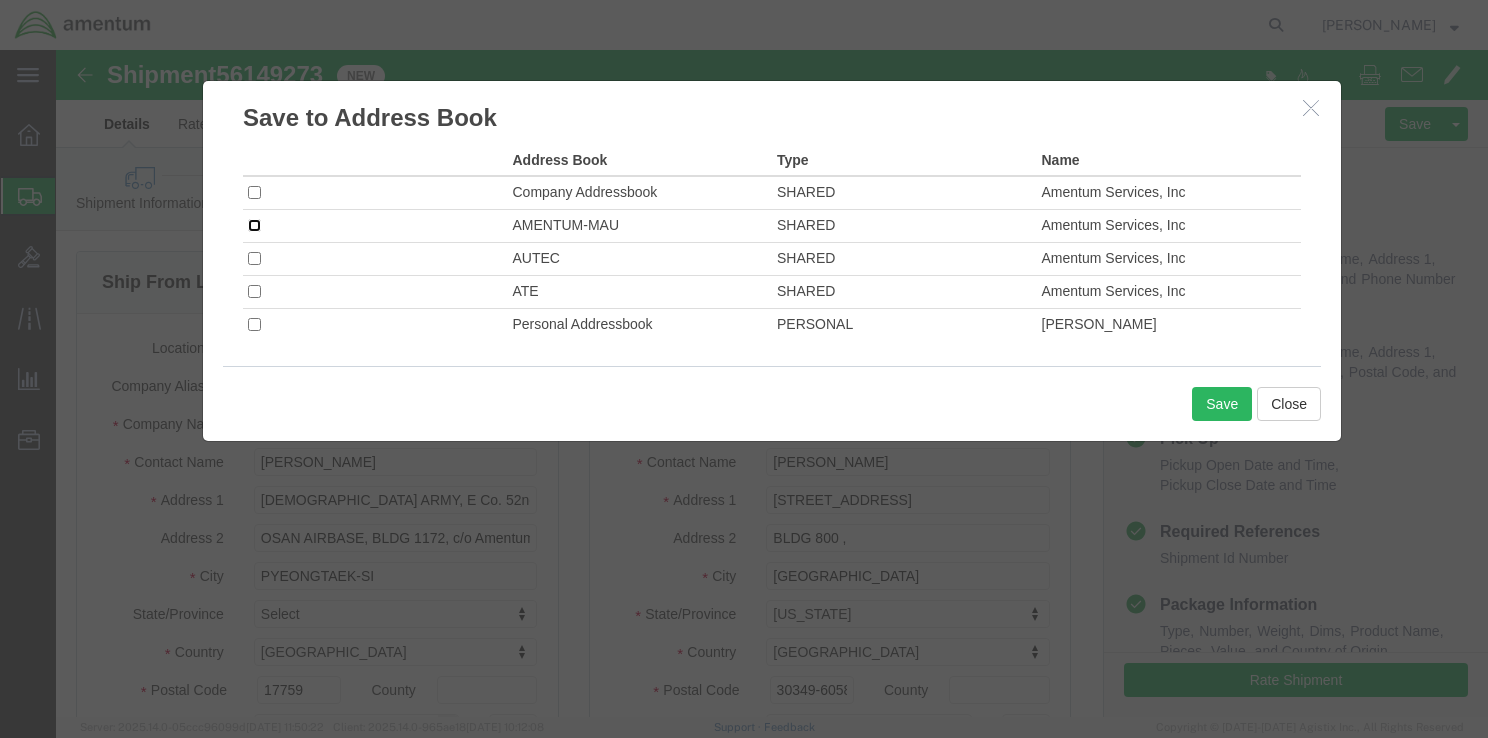 click 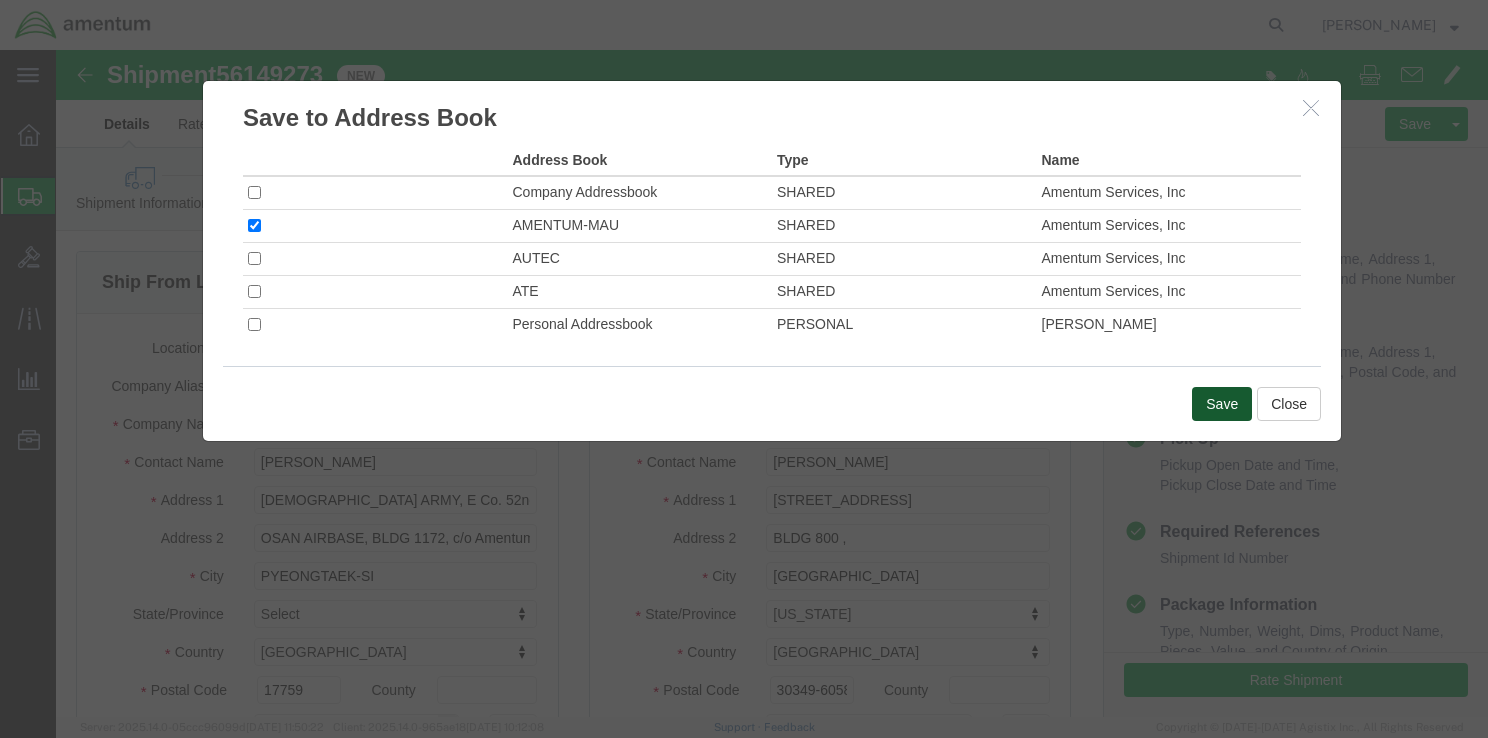 click on "Save" 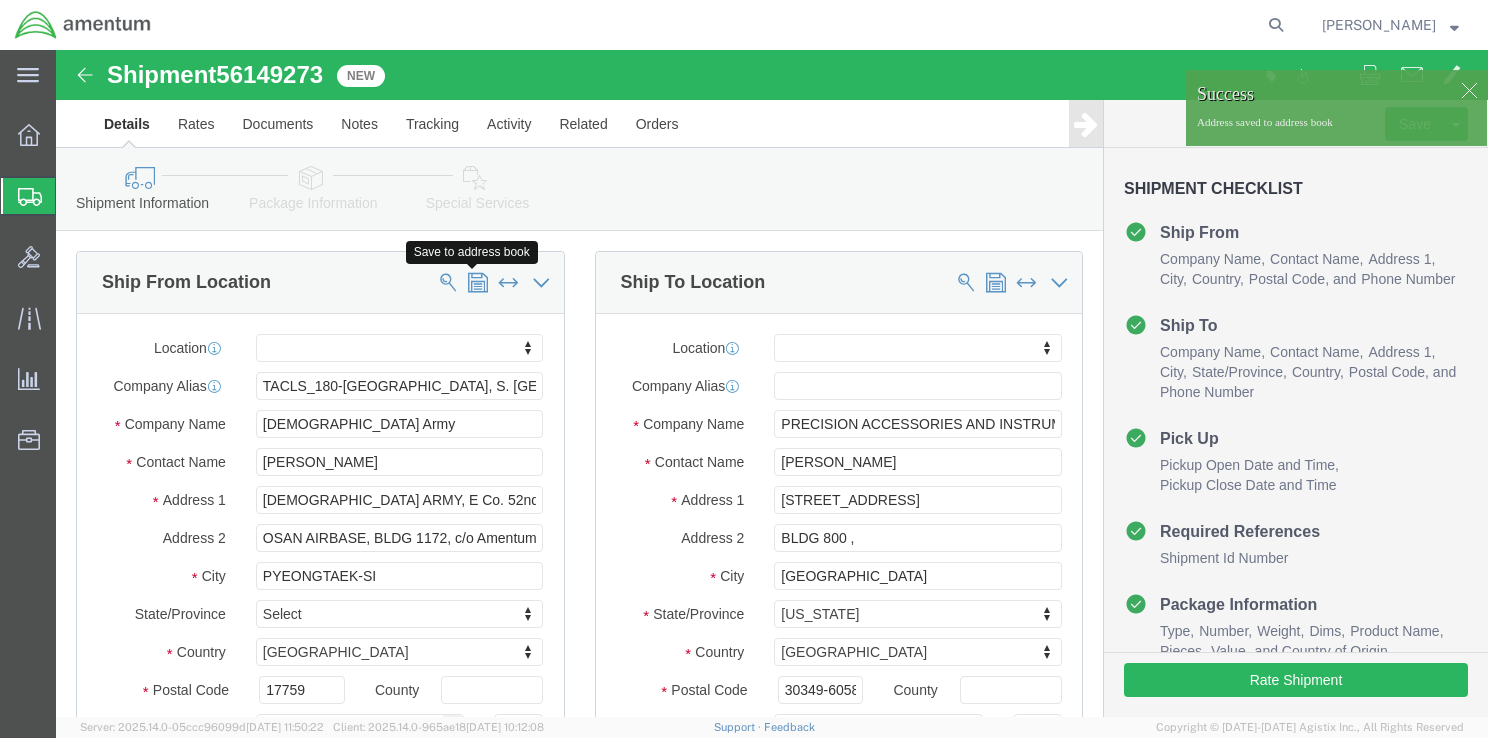click 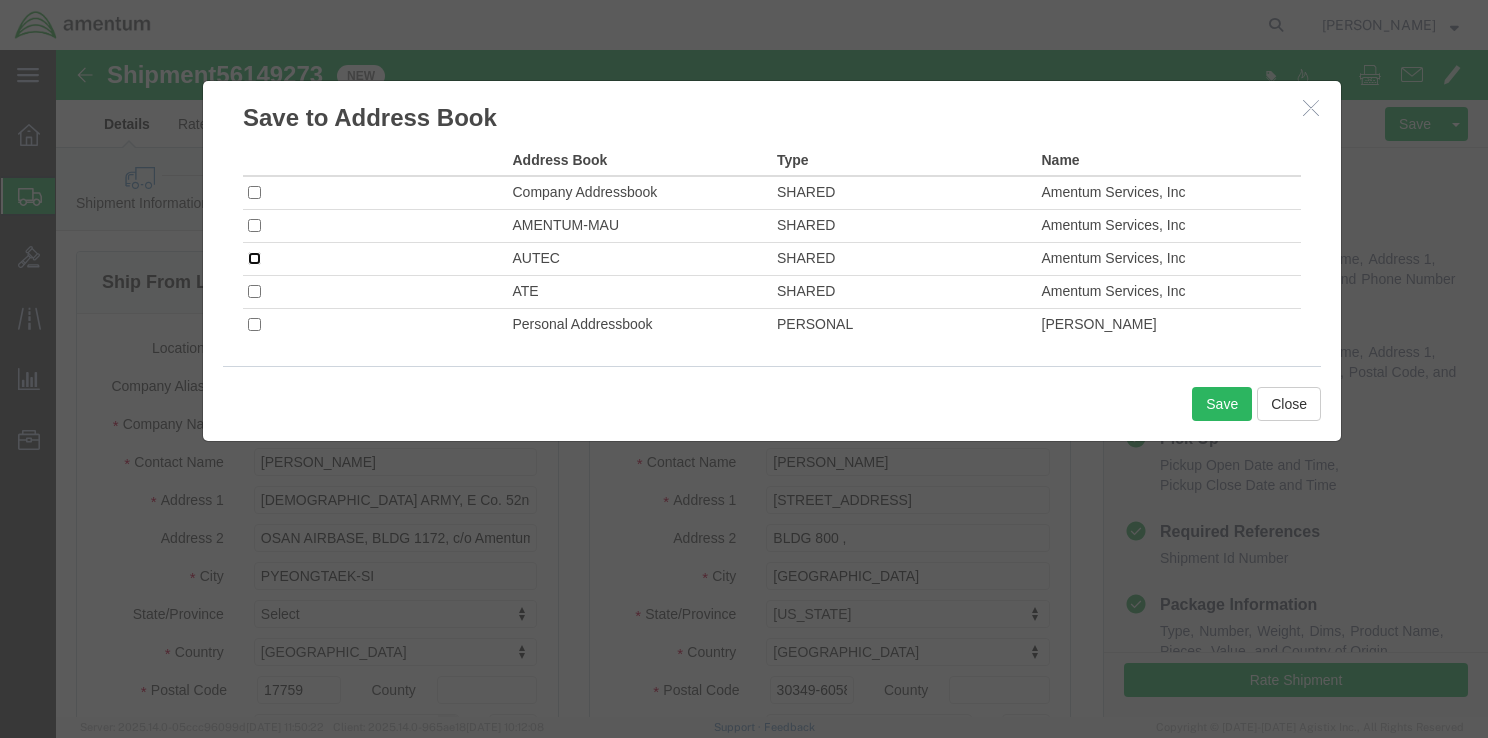 click 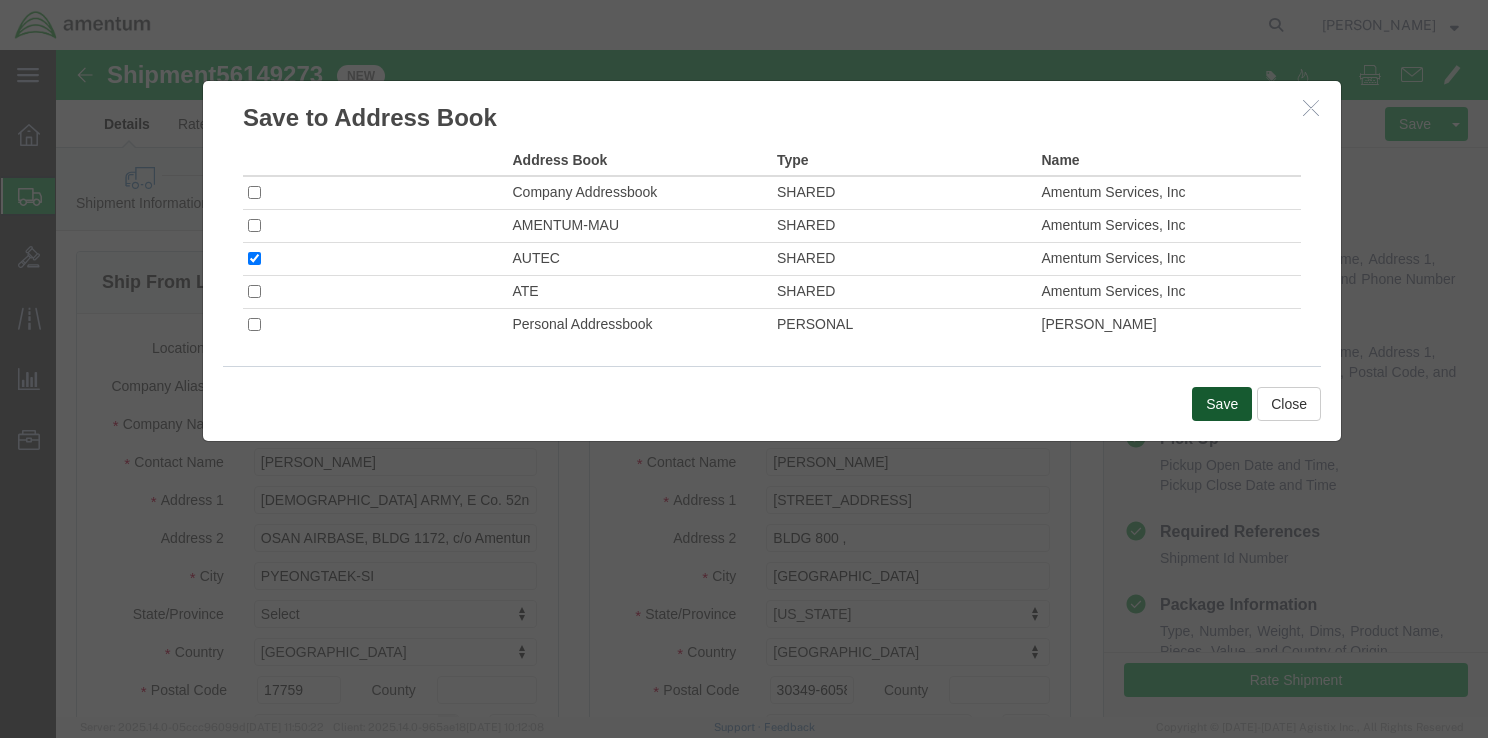 click on "Save" 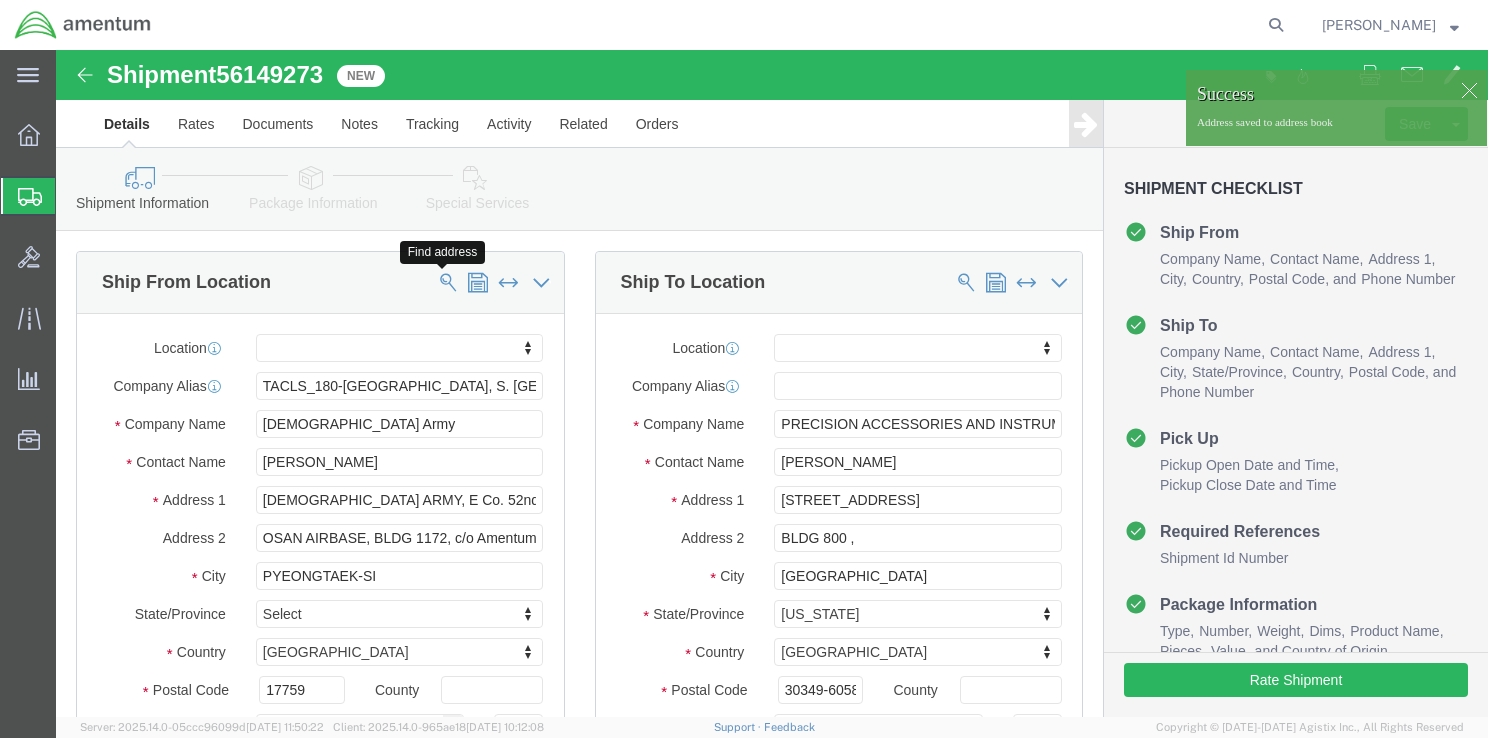 click 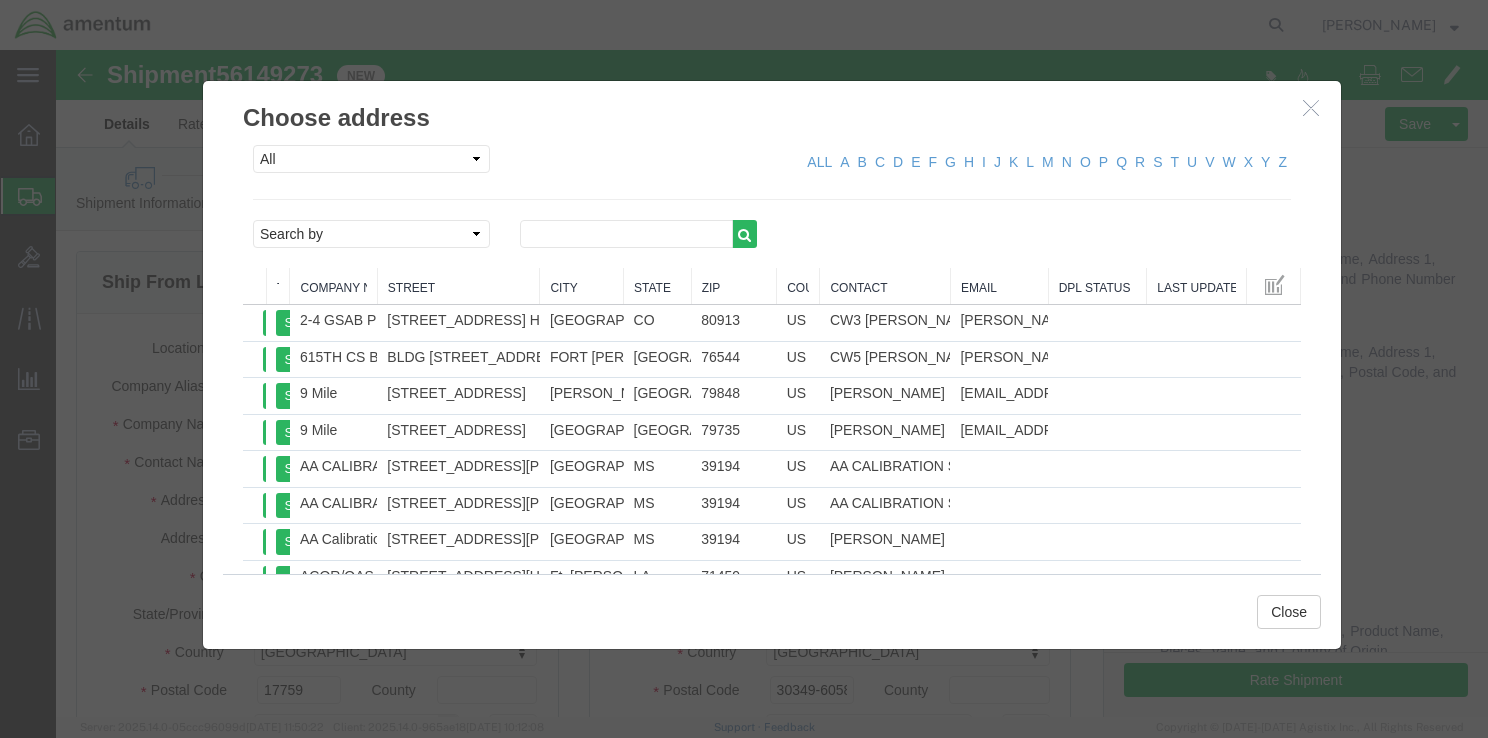 click 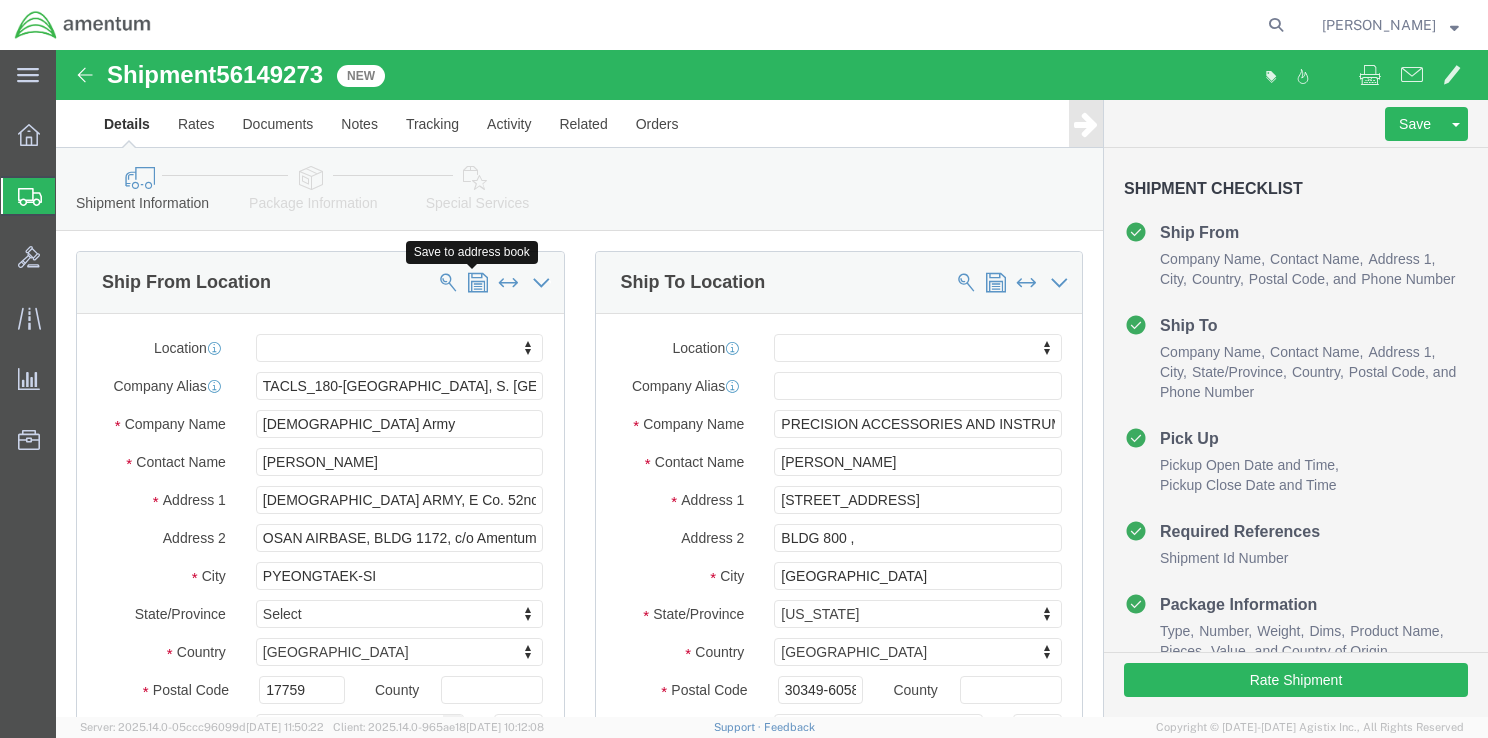 click 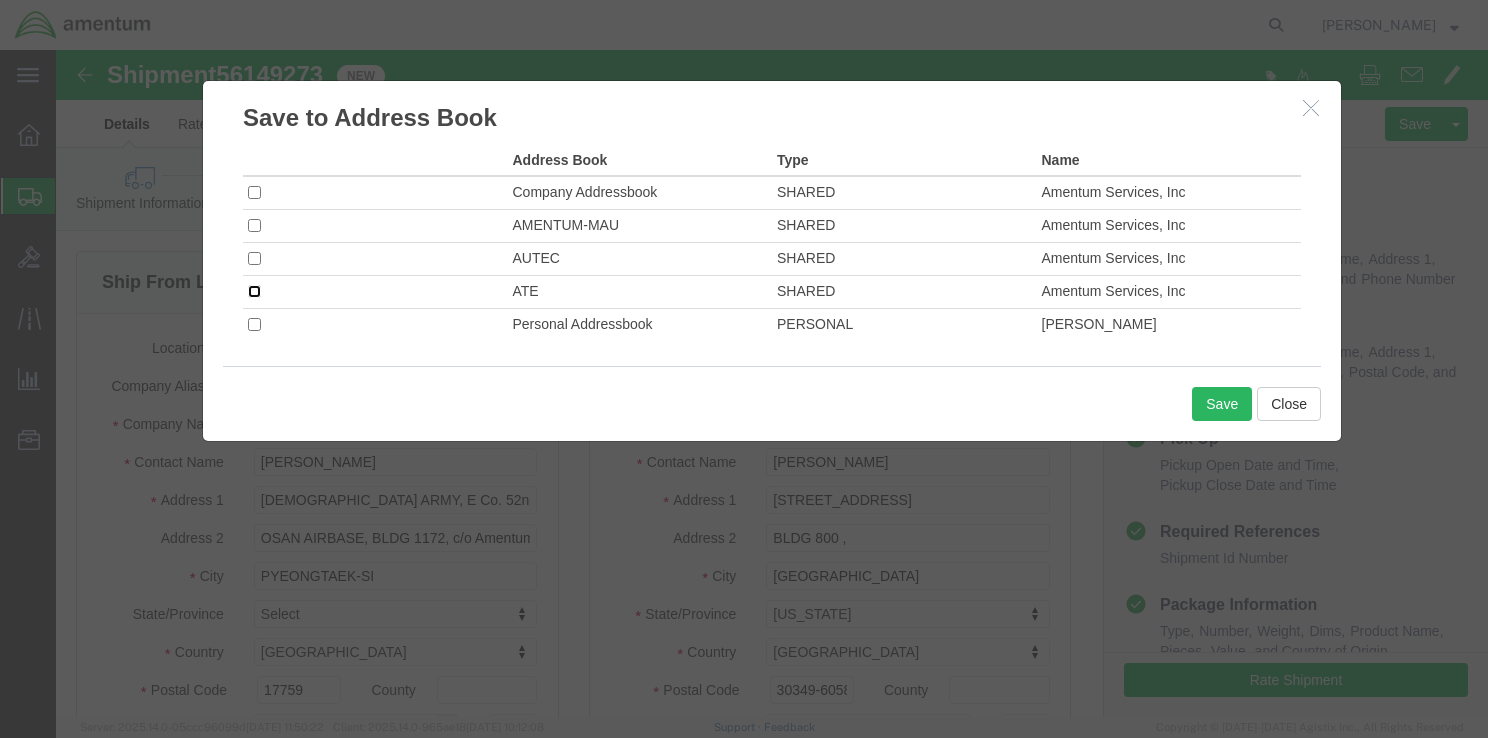 click 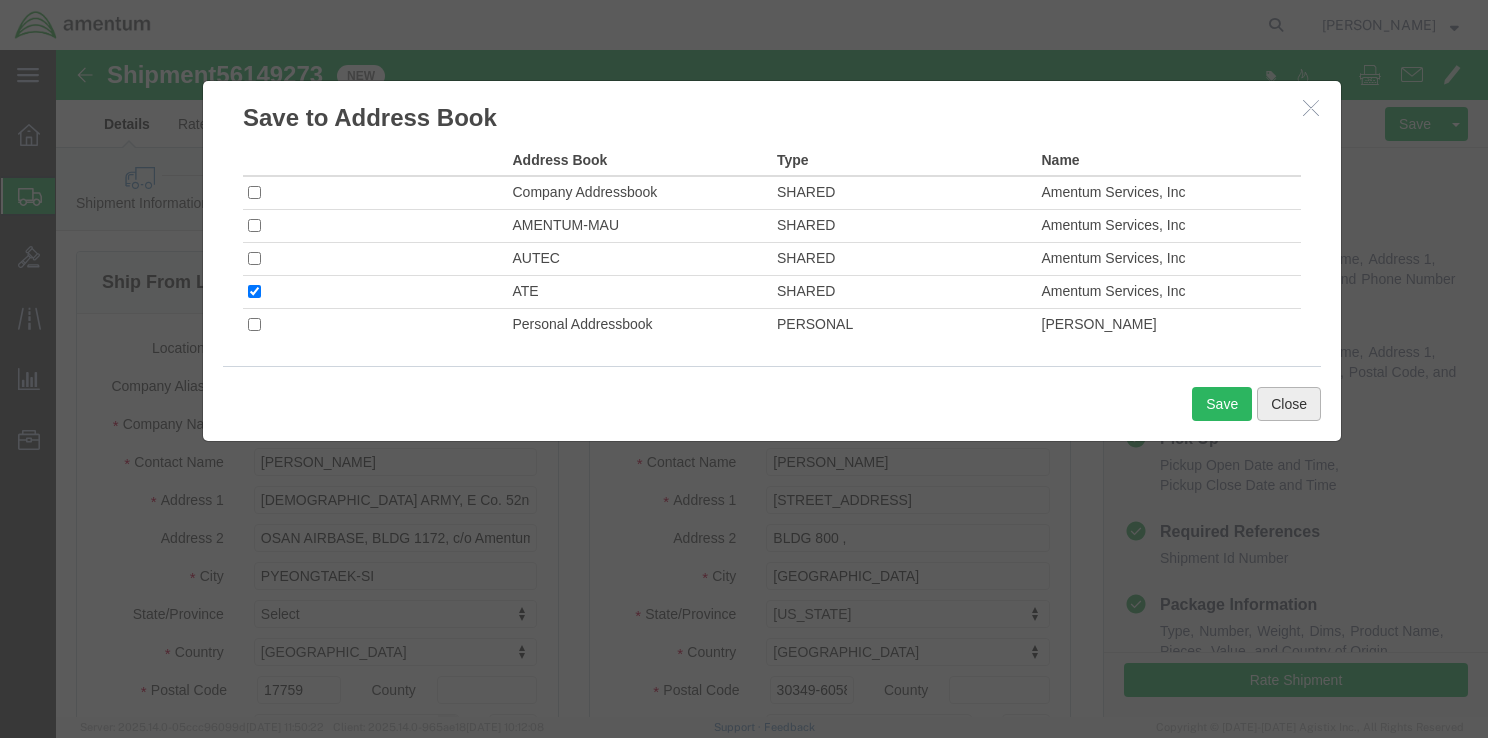 click on "Close" 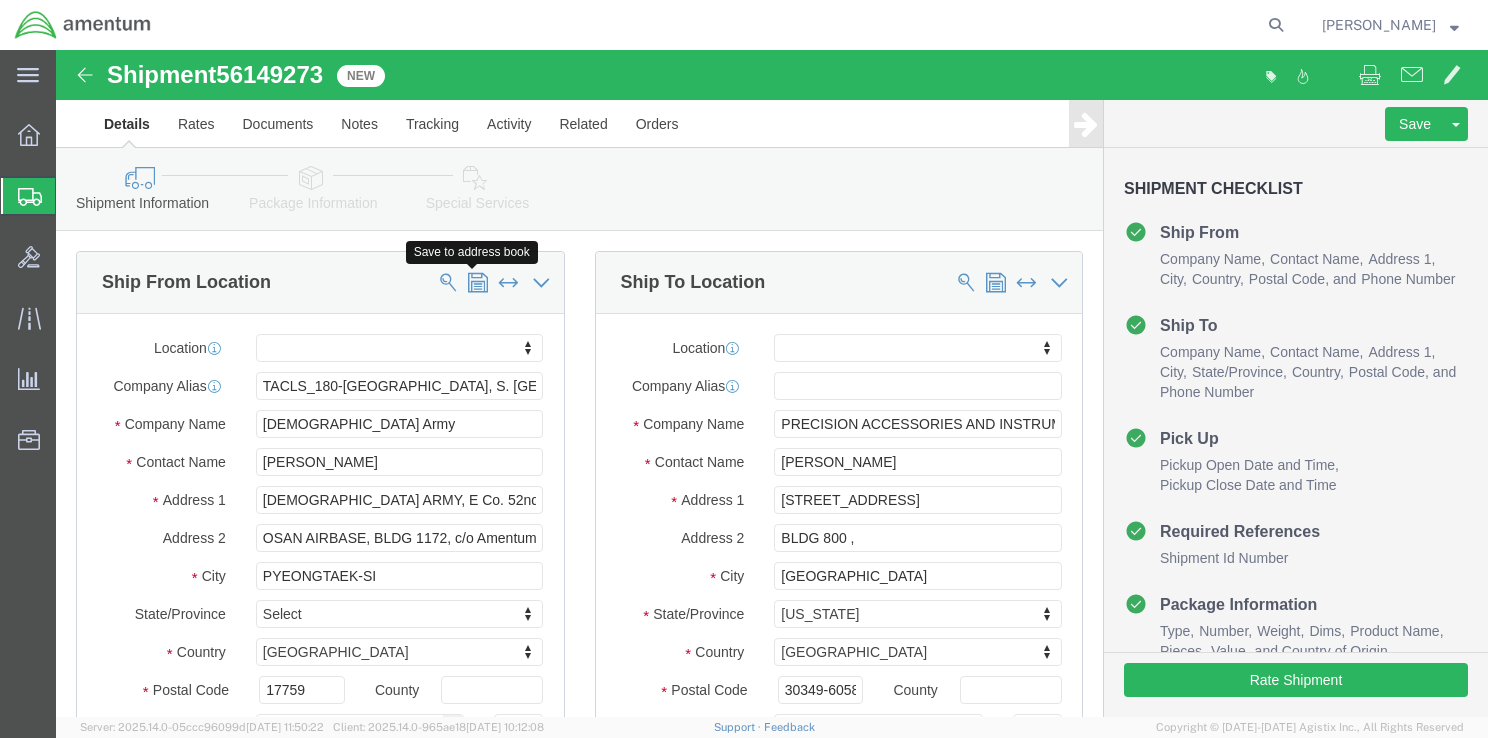 click 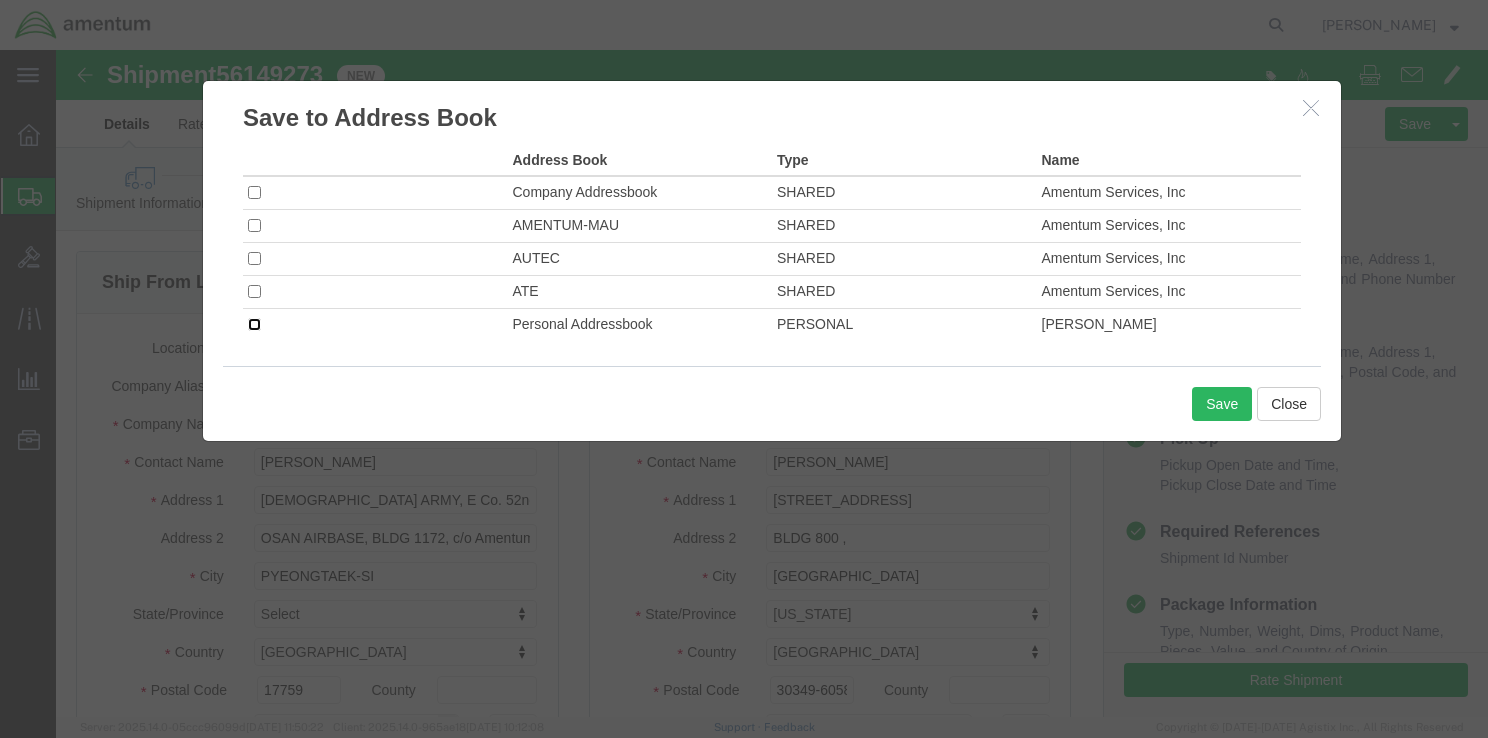 click 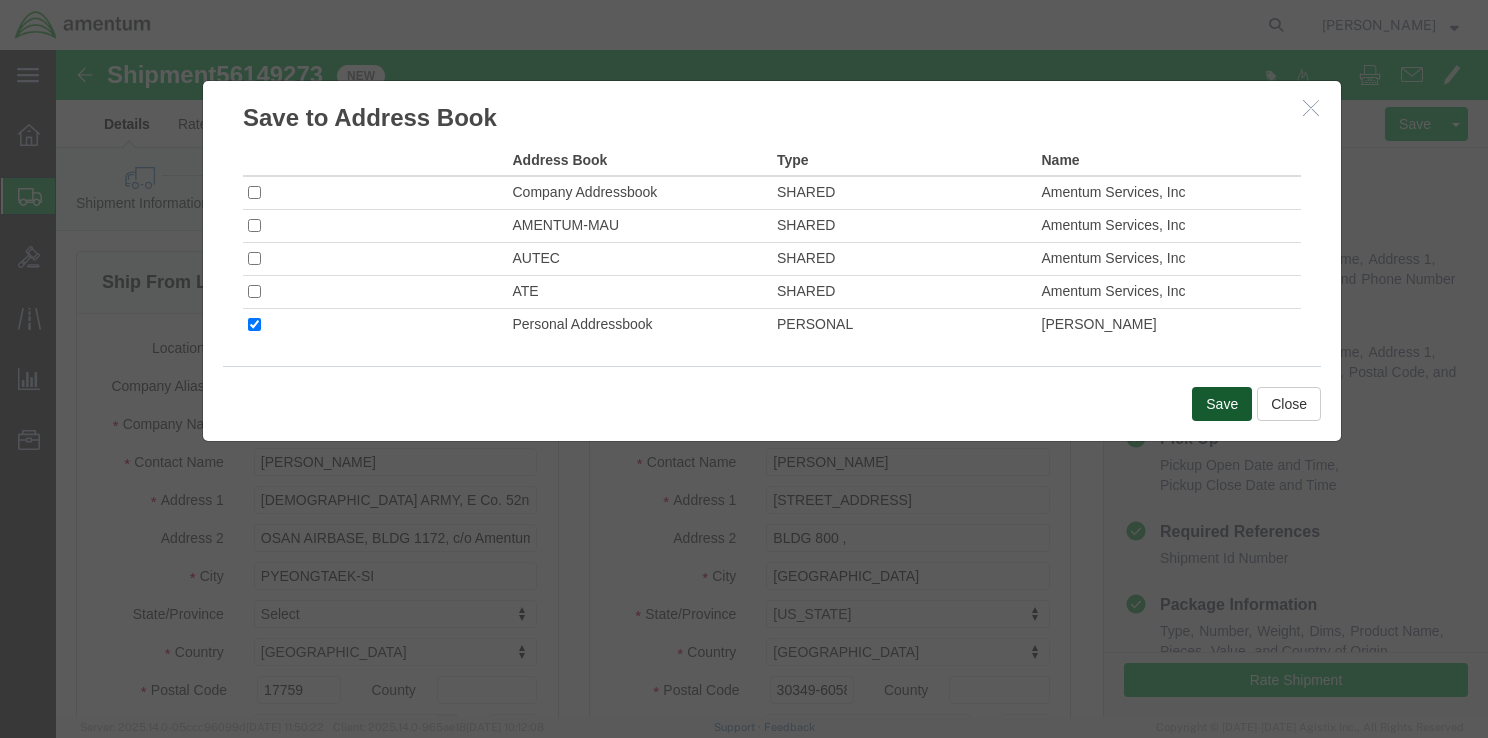 click on "Save" 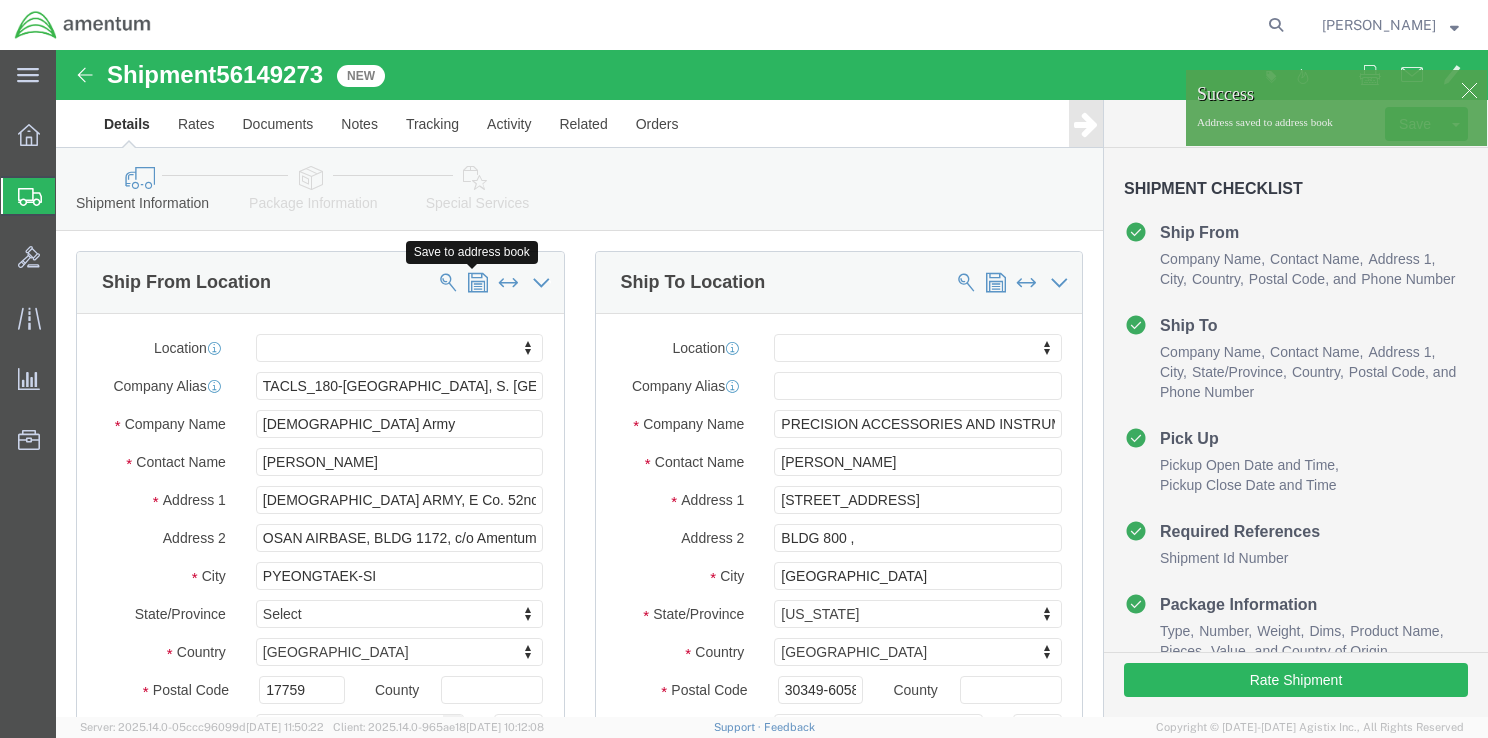 click 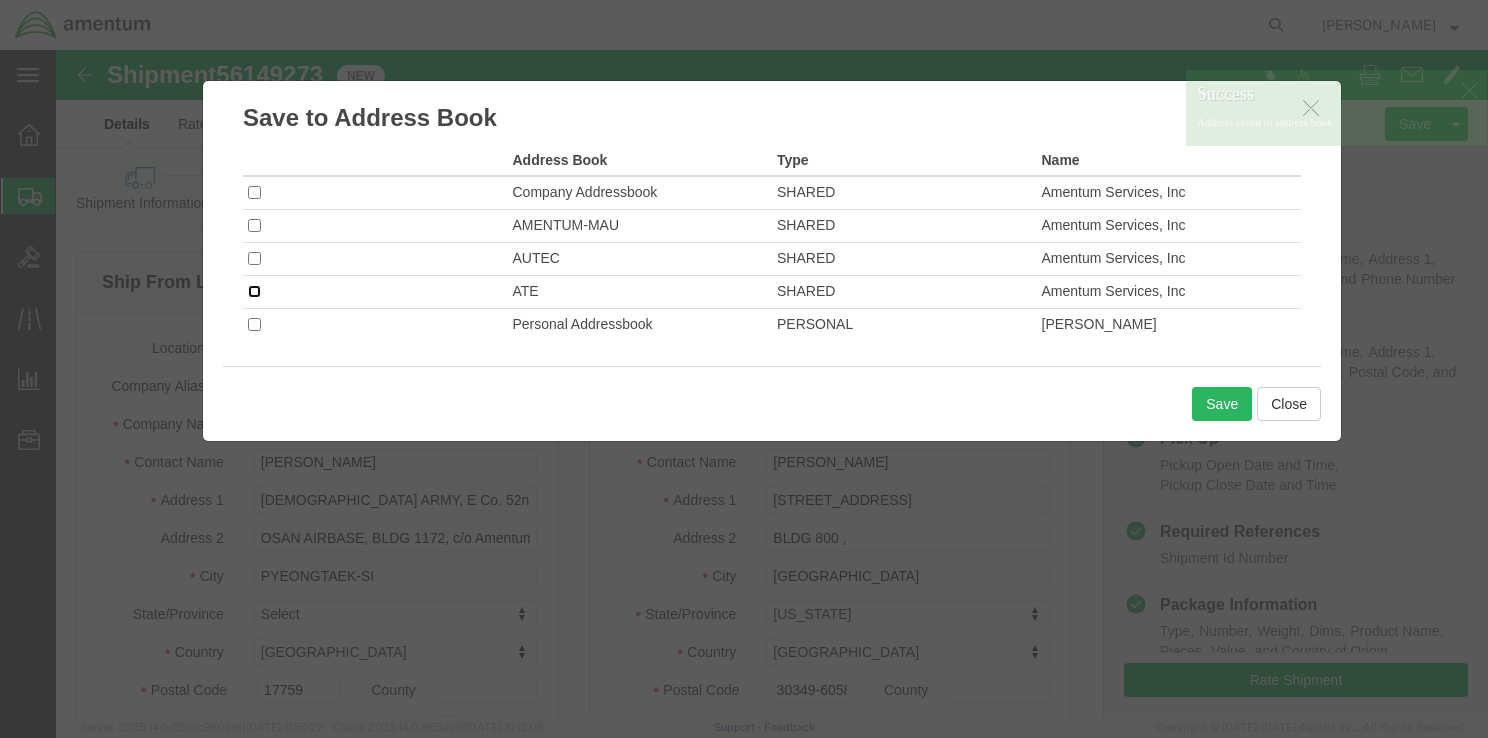 click 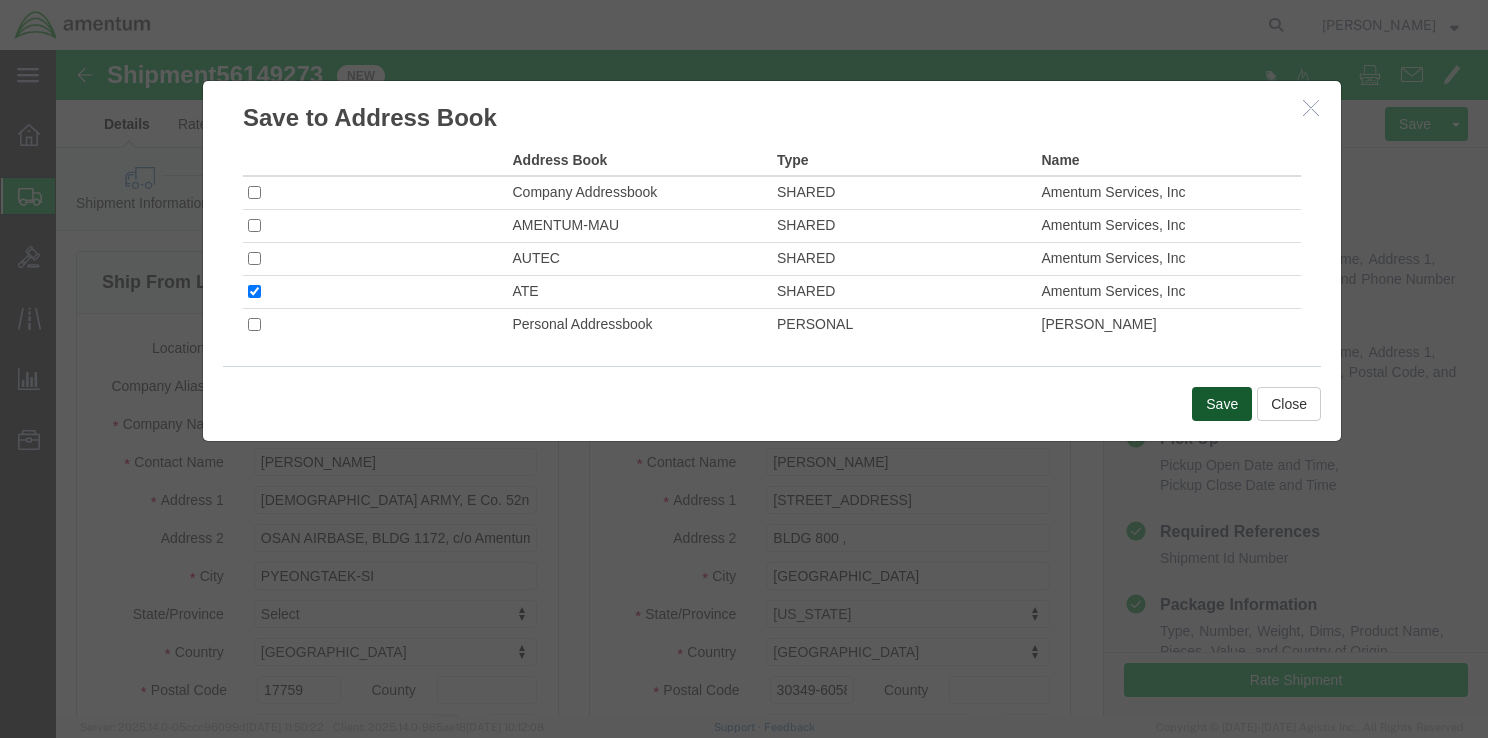 click on "Save" 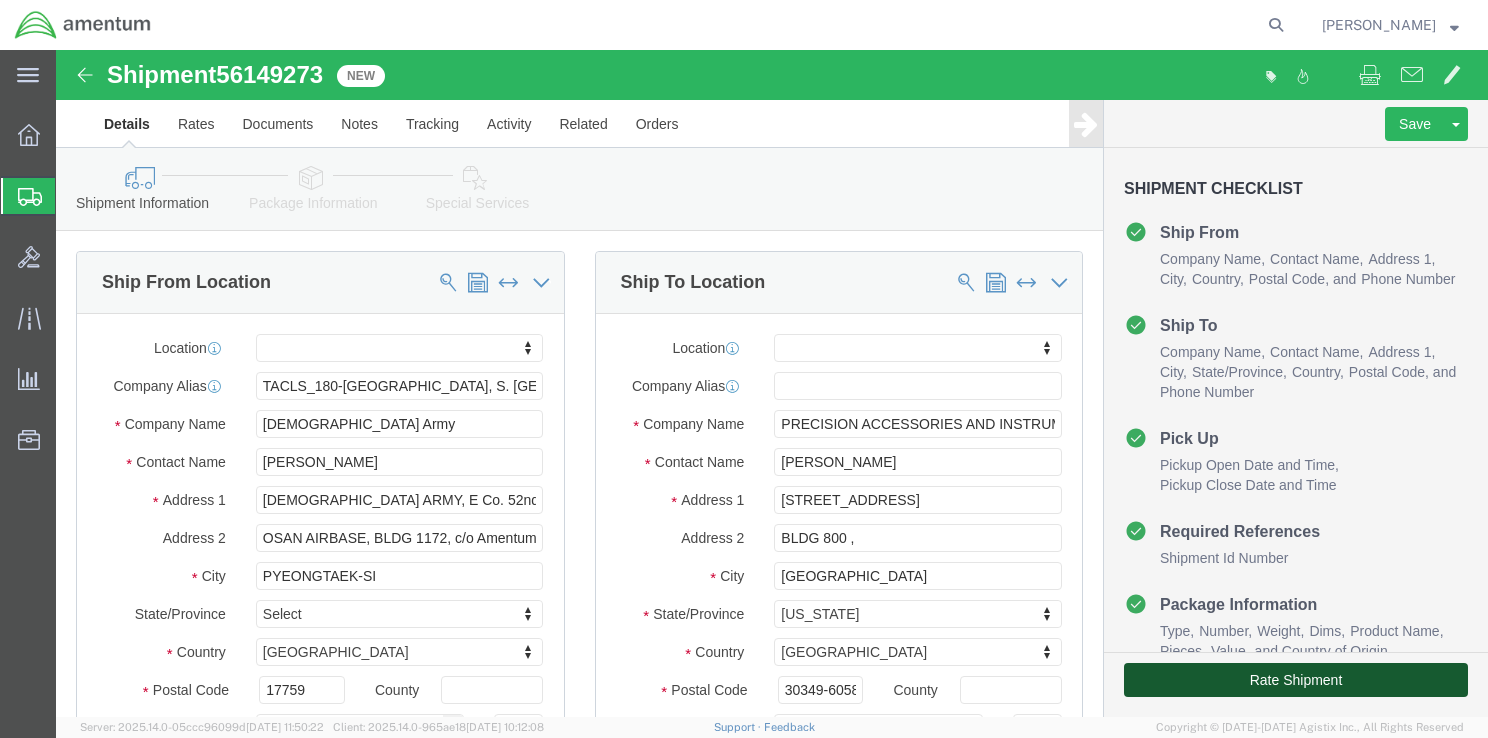 click on "Rate Shipment" 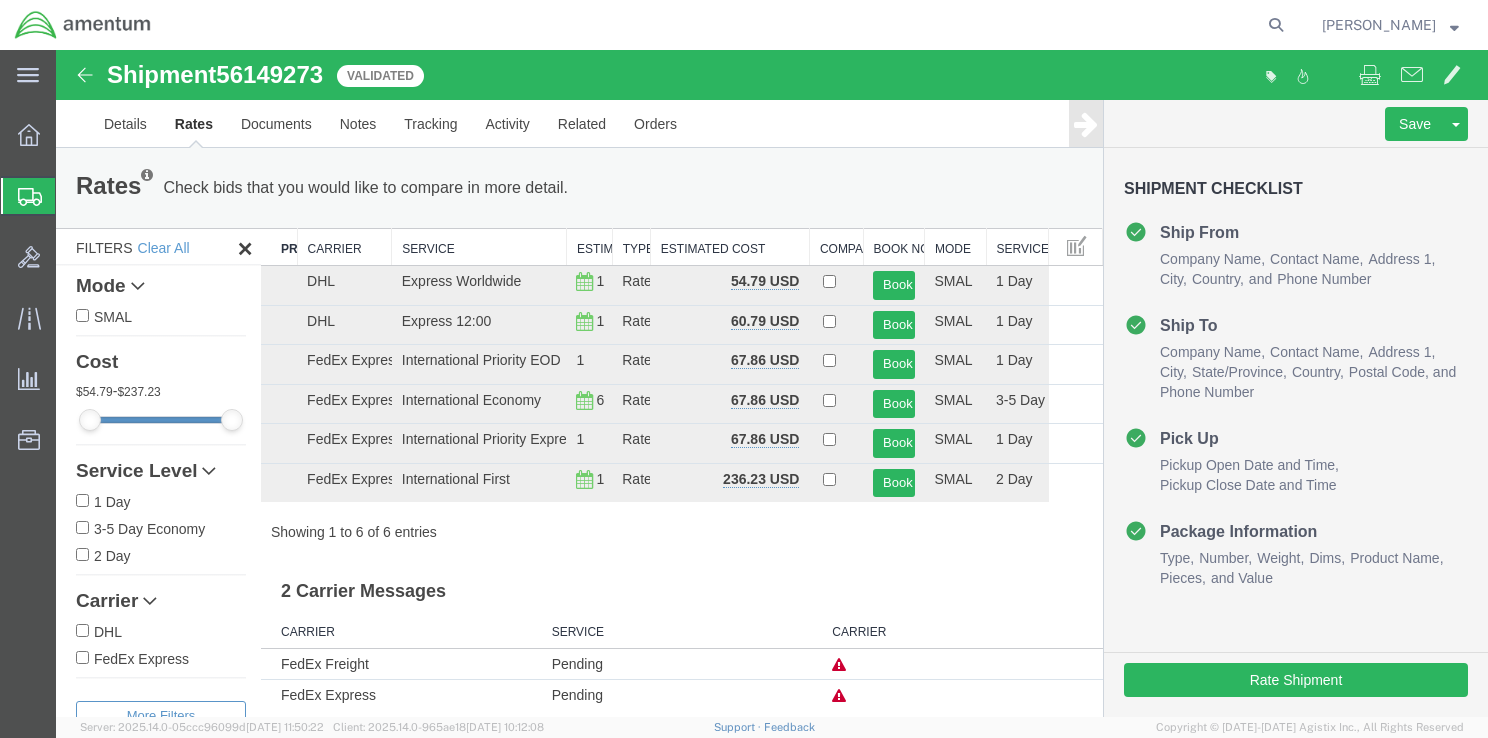 drag, startPoint x: 500, startPoint y: 241, endPoint x: 567, endPoint y: 238, distance: 67.06713 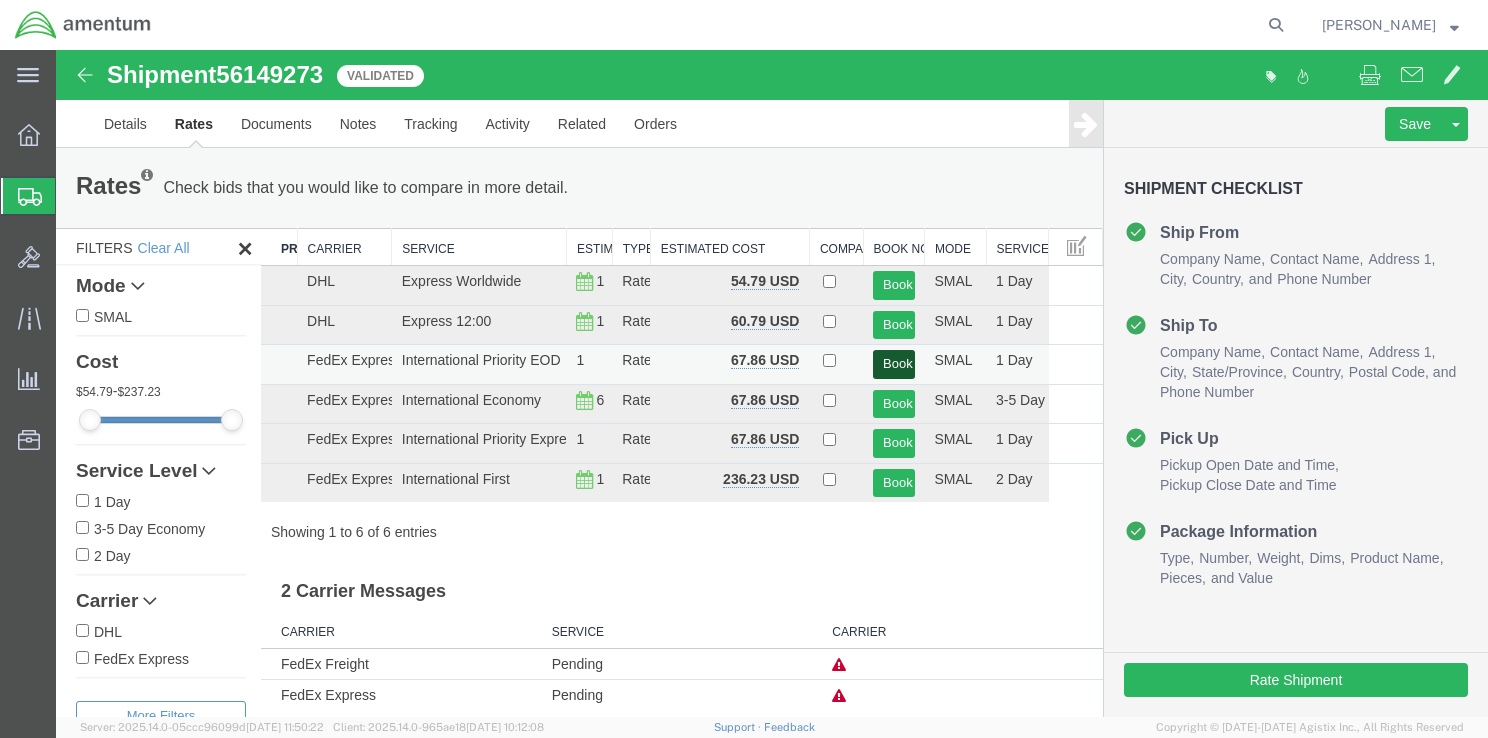 click on "Book" at bounding box center (893, 364) 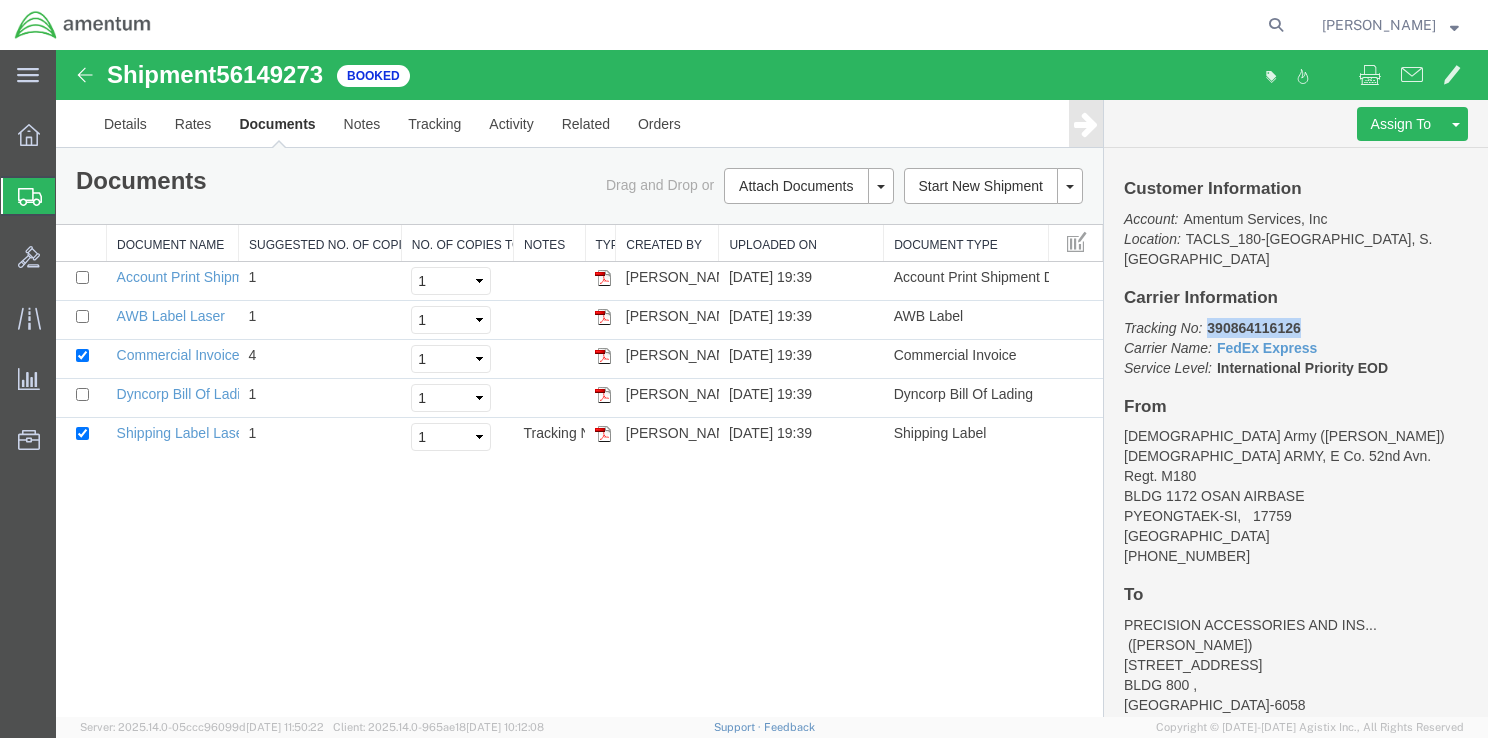 drag, startPoint x: 1207, startPoint y: 309, endPoint x: 1300, endPoint y: 307, distance: 93.0215 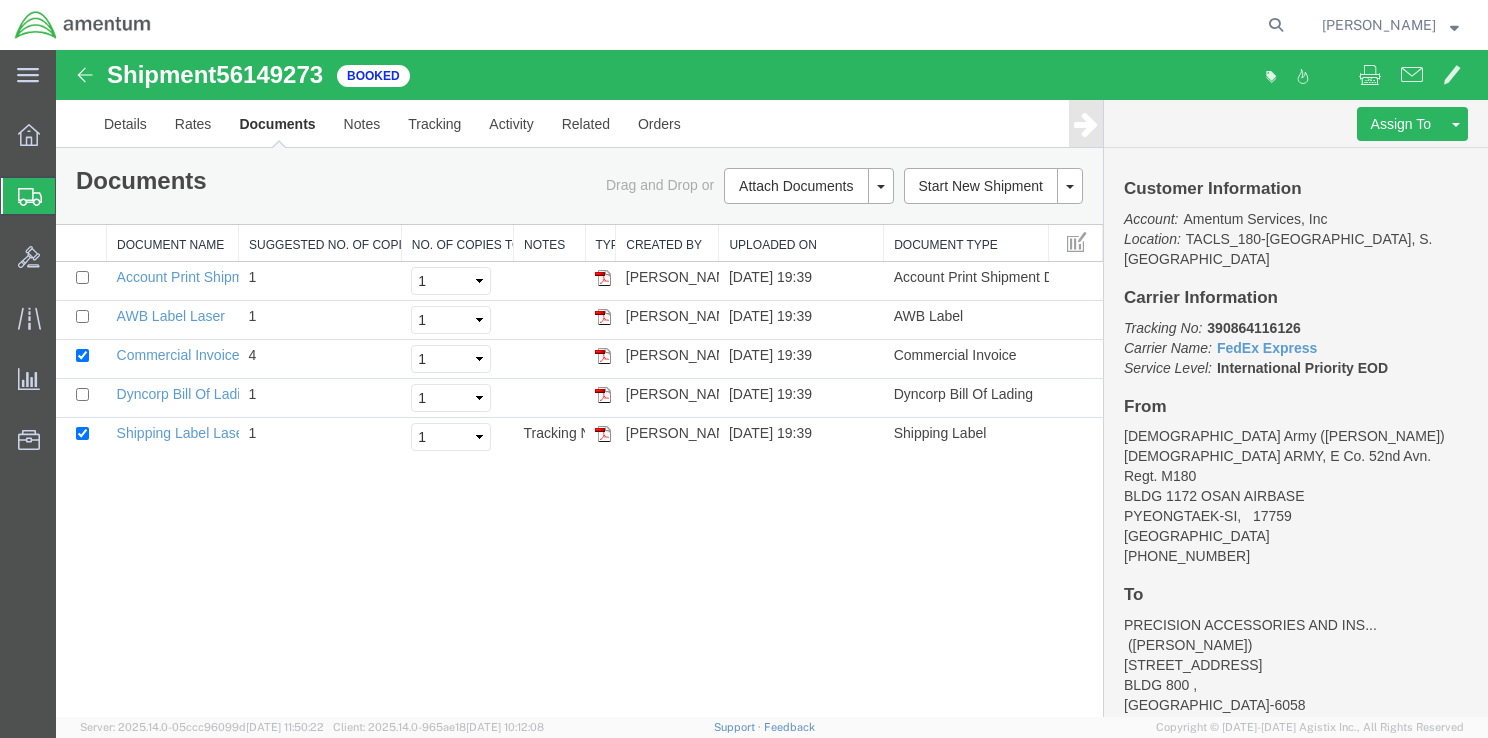 click on "Shipment  56149273 5
of
5   Booked
Details Rates Documents Notes Tracking Activity Related Orders
Assign To
Clone Shipment
Save As Template
Customer Information
Account: Amentum Services, Inc
Location: TACLS_180-[GEOGRAPHIC_DATA], [GEOGRAPHIC_DATA] Korea
Carrier Information
Tracking No: 390864116126
Carrier Name: FedEx Express FedEx Express
Service Level: International Priority EOD
From
[DEMOGRAPHIC_DATA] Army ([PERSON_NAME])
[DEMOGRAPHIC_DATA] ARMY, E Co. 52nd Avn. Regt. M180 BLDG 1172 OSAN AIRBASE PYEONGTAEK-SI,
17759
[GEOGRAPHIC_DATA]
[PHONE_NUMBER]
To
PRECISION ACCESSORIES AND INS...
([PERSON_NAME])
[STREET_ADDRESS]
[PHONE_NUMBER]
Other details
Reference: DCO-25190-165233
Ship Date: [DATE]
Mode: Small Parcel
Creator: 204 Dyncorp" at bounding box center (772, 383) 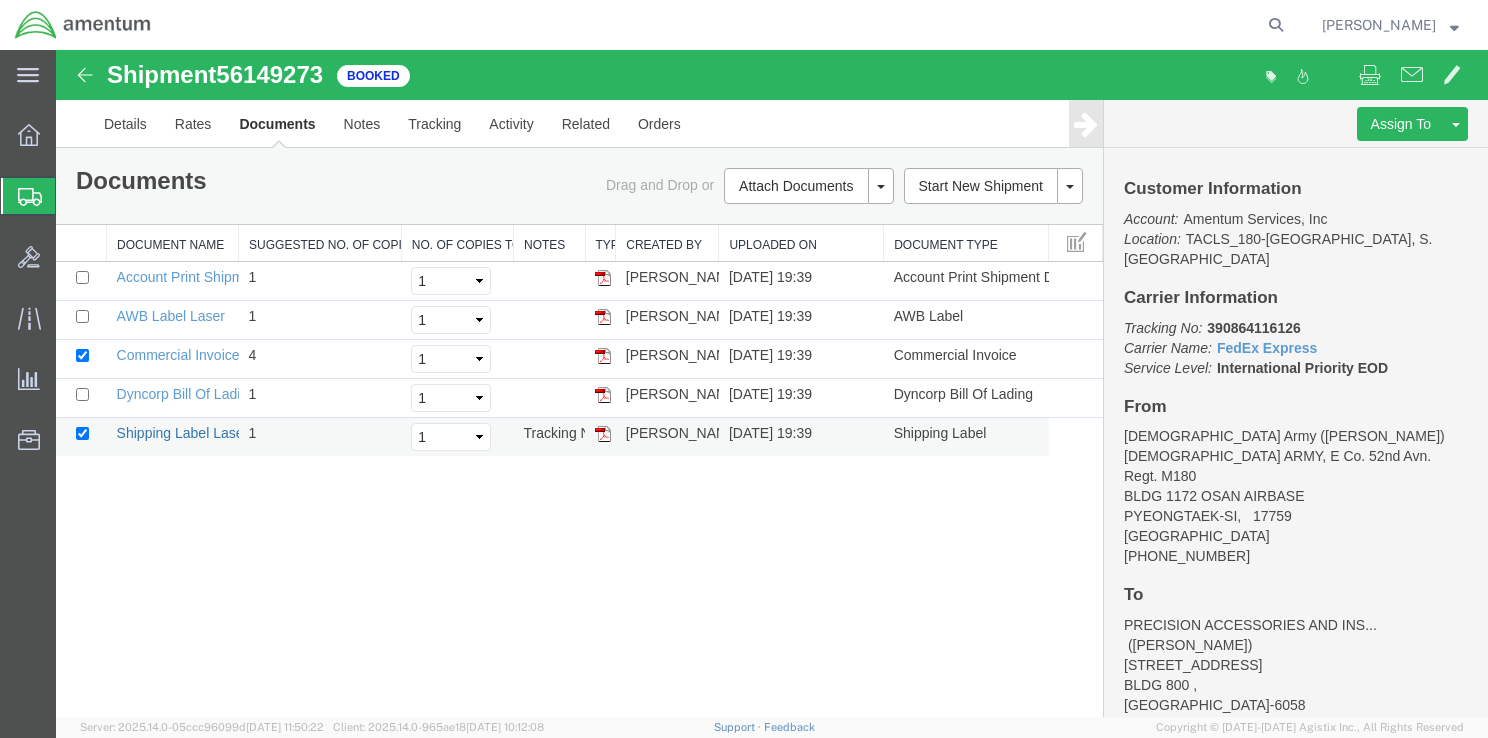 click on "Shipping Label Laser" at bounding box center [183, 433] 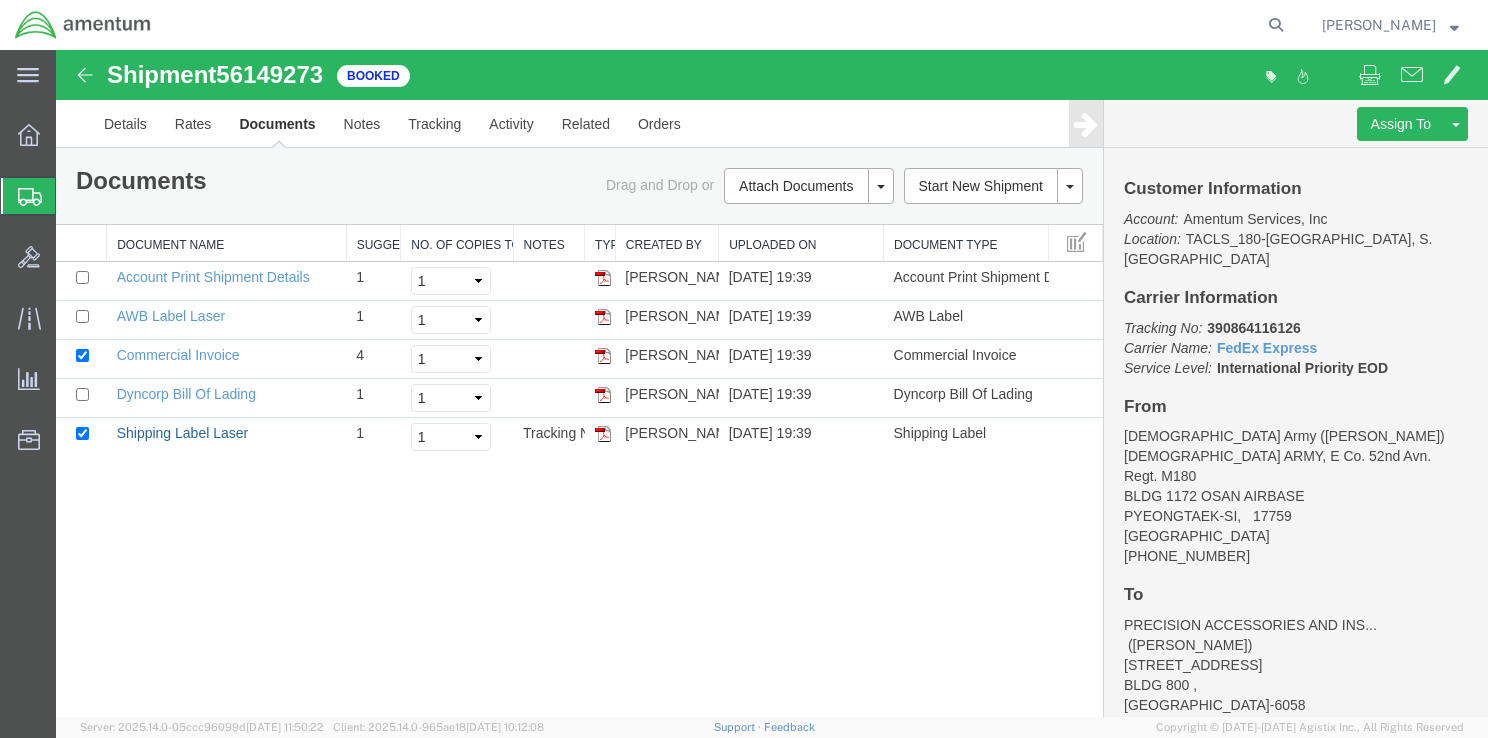 drag, startPoint x: 240, startPoint y: 241, endPoint x: 349, endPoint y: 230, distance: 109.55364 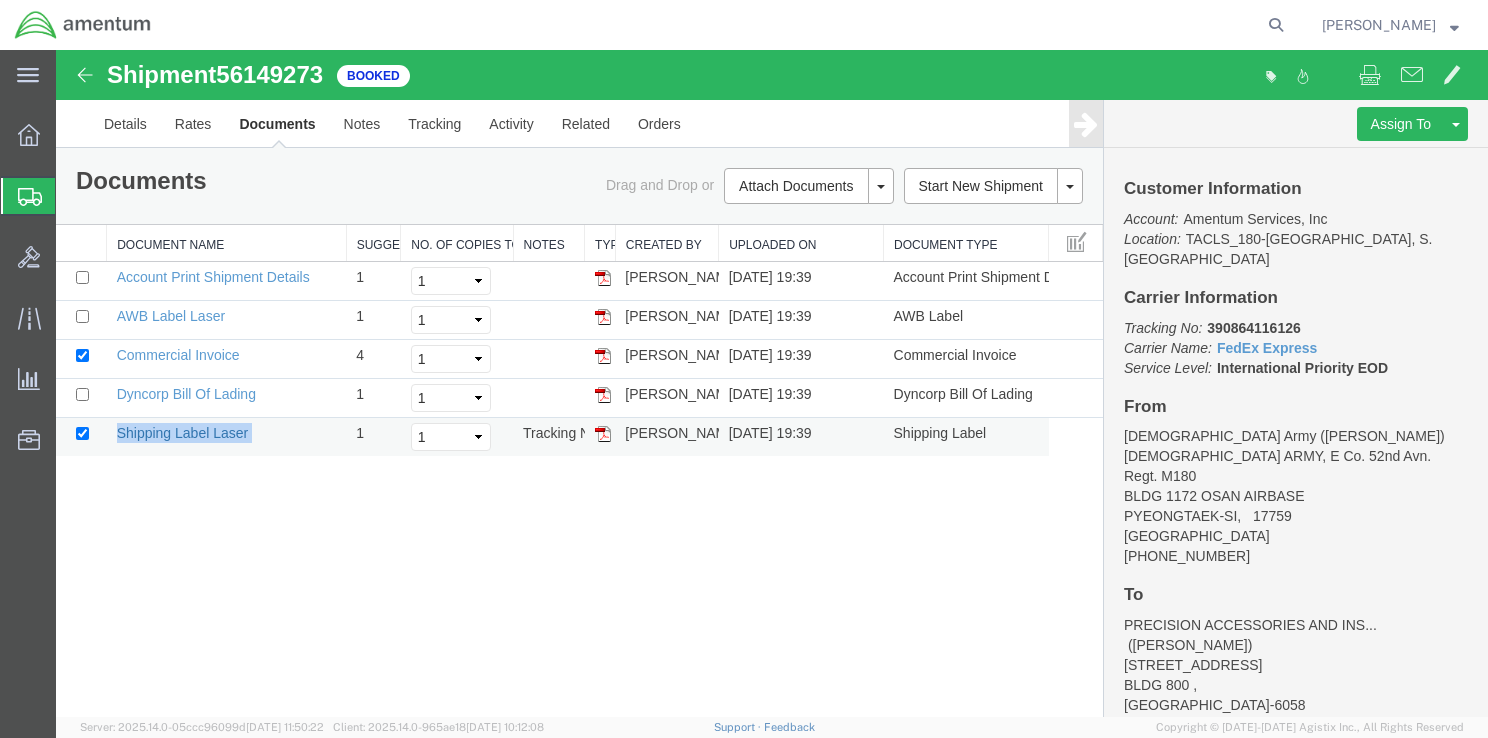 drag, startPoint x: 262, startPoint y: 434, endPoint x: 120, endPoint y: 433, distance: 142.00352 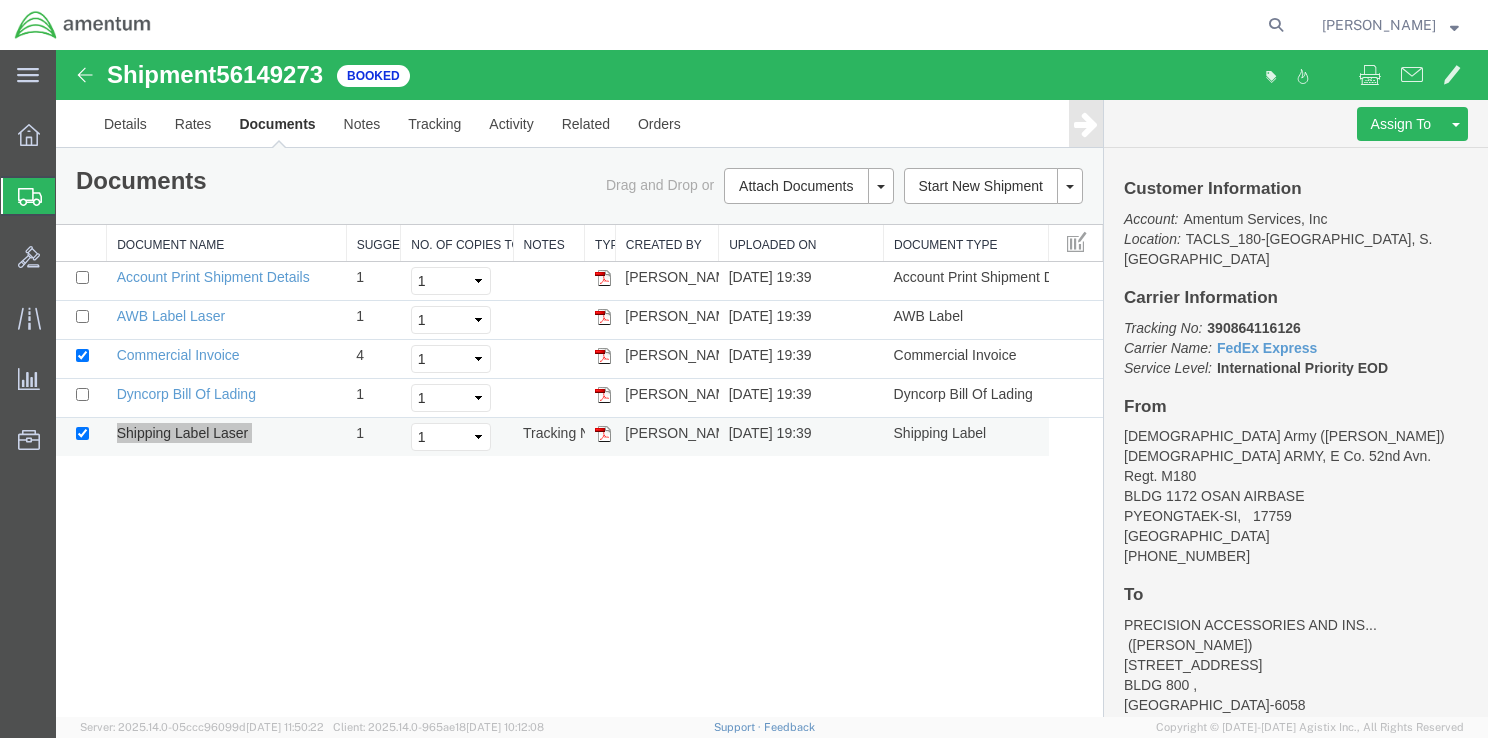 copy on "Shipping Label Laser" 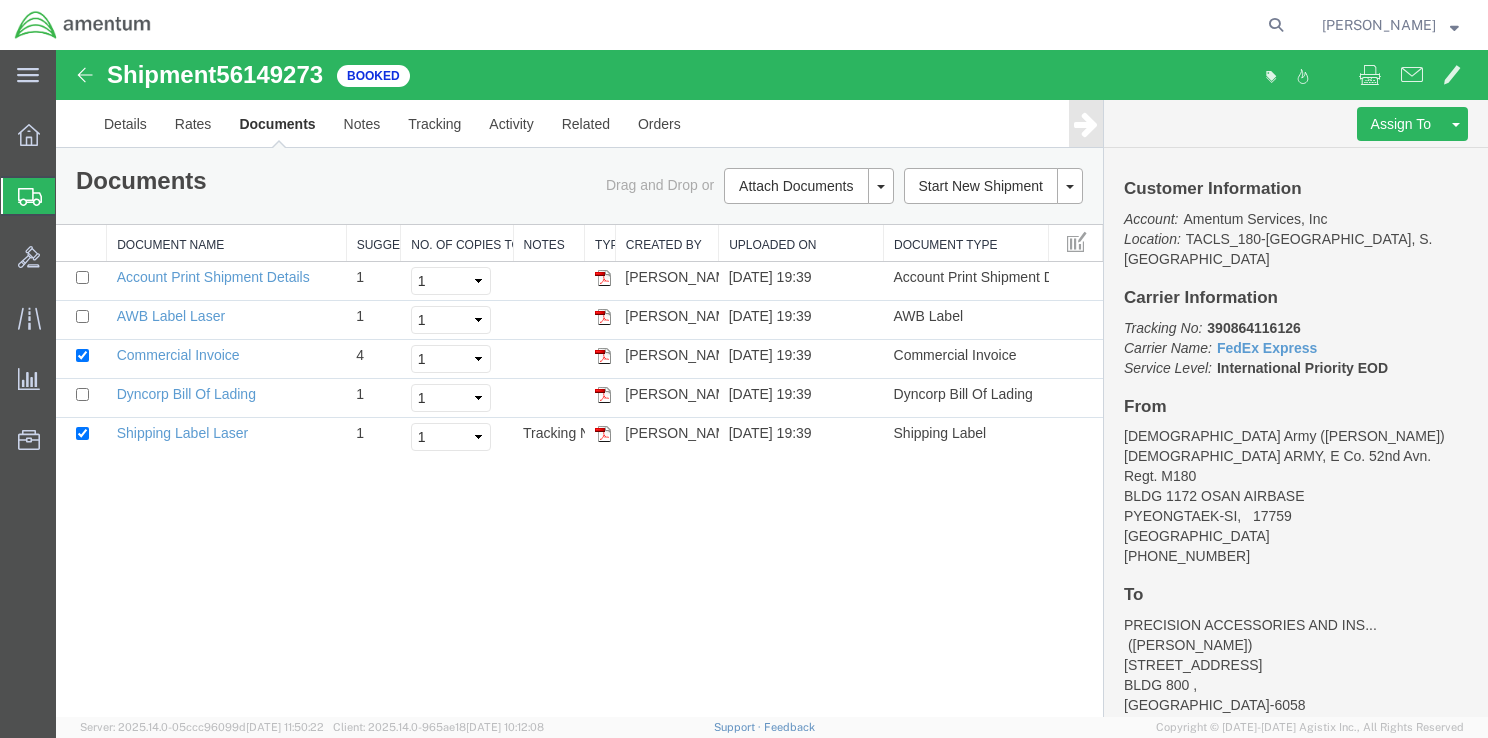 click on "Shipment  56149273 5
of
5   Booked
Details Rates Documents Notes Tracking Activity Related Orders
Assign To
Clone Shipment
Save As Template
Customer Information
Account: Amentum Services, Inc
Location: TACLS_180-[GEOGRAPHIC_DATA], [GEOGRAPHIC_DATA] Korea
Carrier Information
Tracking No: 390864116126
Carrier Name: FedEx Express FedEx Express
Service Level: International Priority EOD
From
[DEMOGRAPHIC_DATA] Army ([PERSON_NAME])
[DEMOGRAPHIC_DATA] ARMY, E Co. 52nd Avn. Regt. M180 BLDG 1172 OSAN AIRBASE PYEONGTAEK-SI,
17759
[GEOGRAPHIC_DATA]
[PHONE_NUMBER]
To
PRECISION ACCESSORIES AND INS...
([PERSON_NAME])
[STREET_ADDRESS]
[PHONE_NUMBER]
Other details
Reference: DCO-25190-165233
Ship Date: [DATE]
Mode: Small Parcel
Creator: 204 Dyncorp" at bounding box center (772, 383) 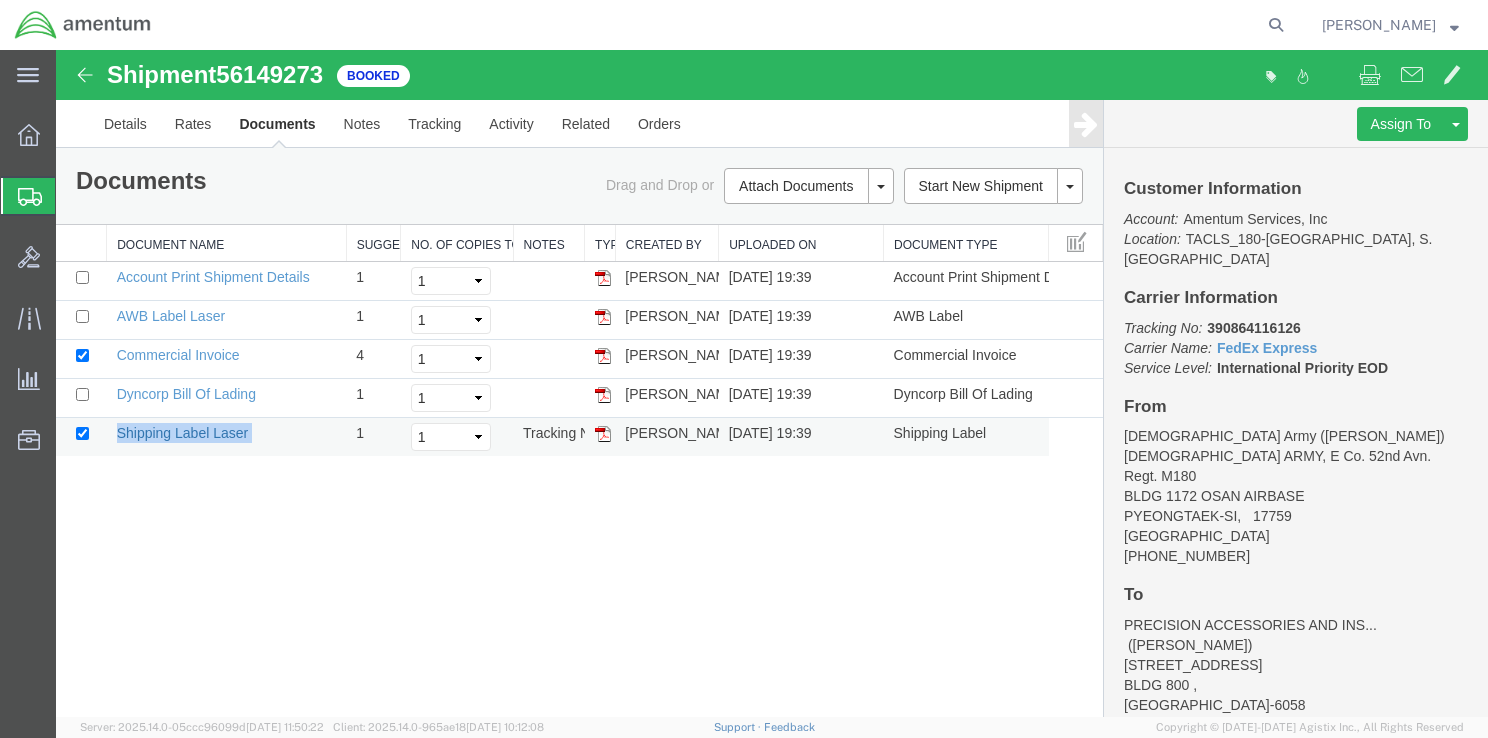 drag, startPoint x: 252, startPoint y: 427, endPoint x: 117, endPoint y: 433, distance: 135.13327 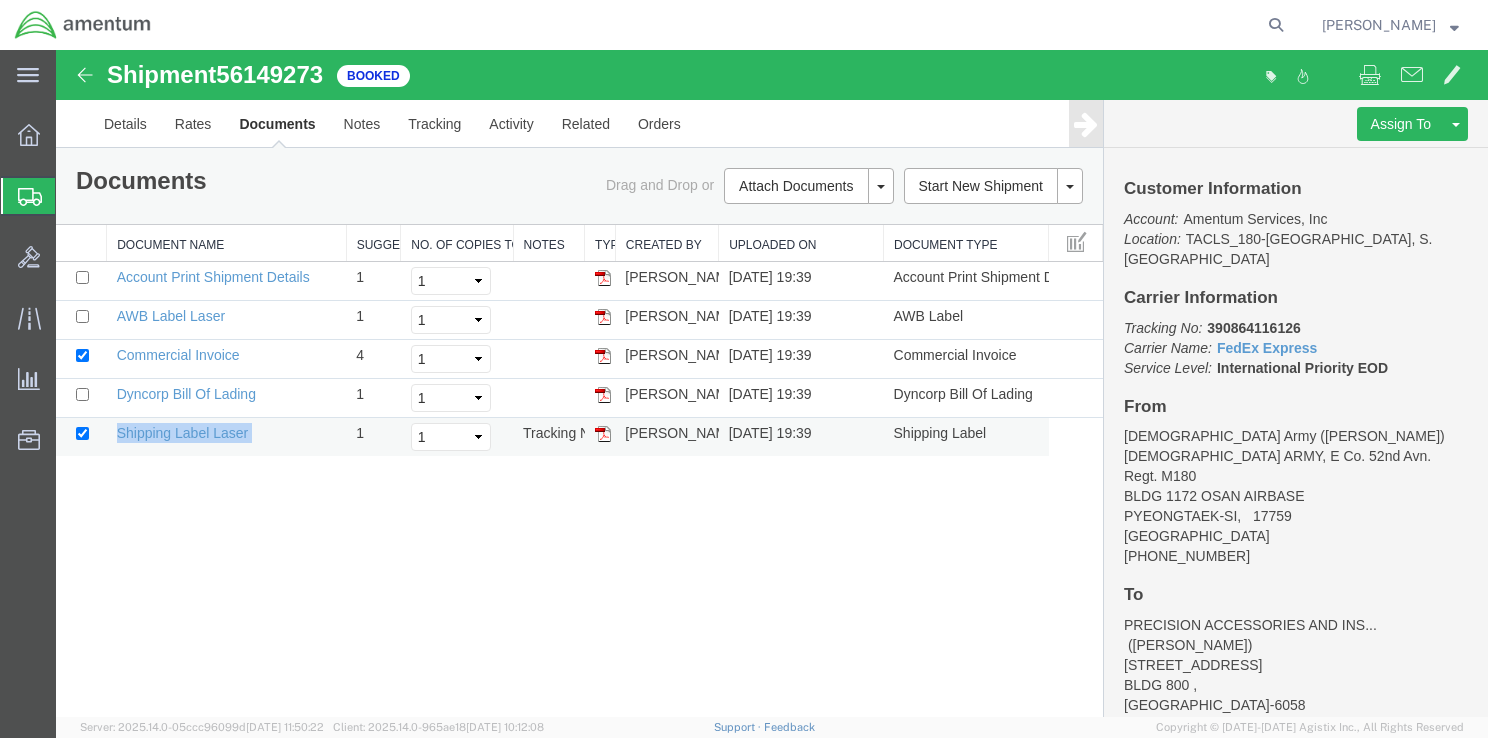 click at bounding box center (603, 434) 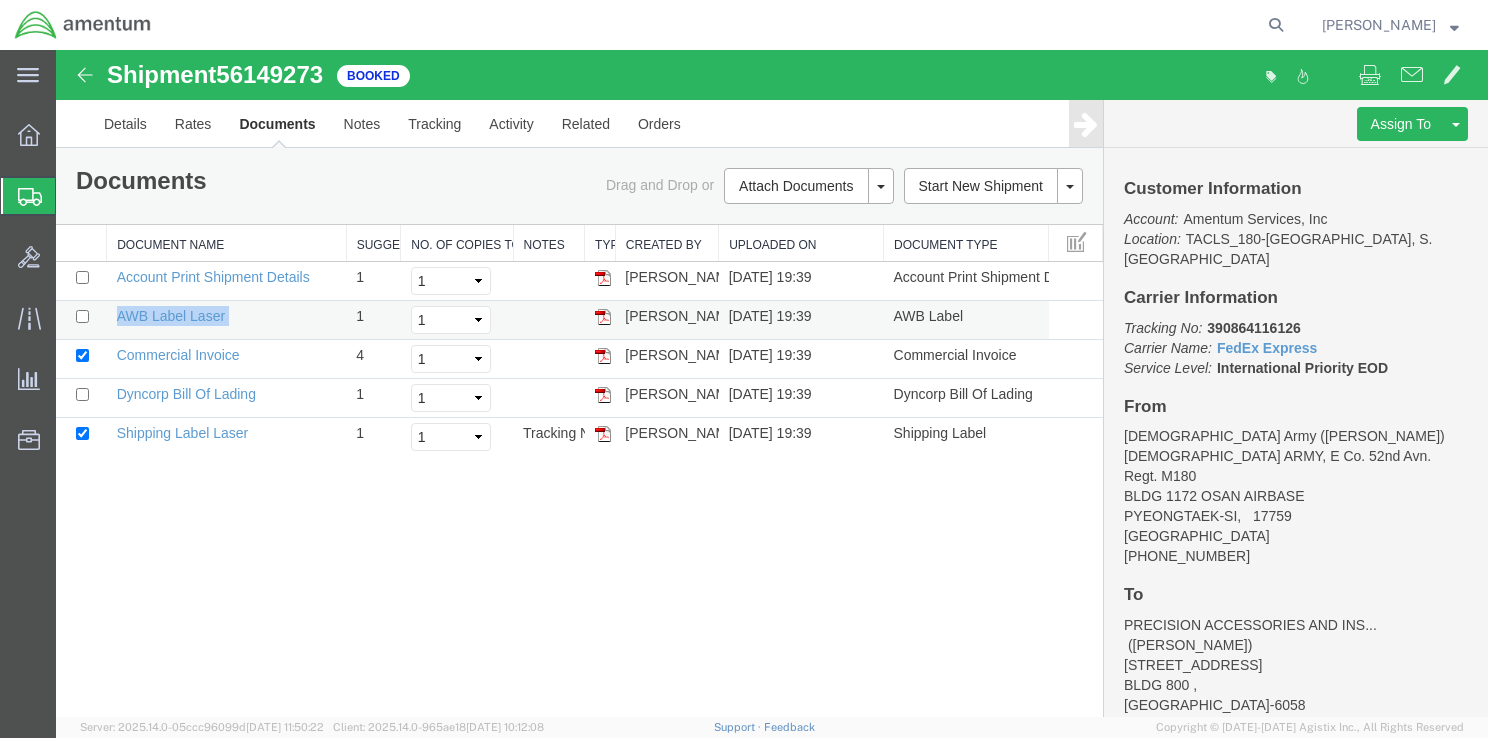 drag, startPoint x: 227, startPoint y: 315, endPoint x: 115, endPoint y: 313, distance: 112.01785 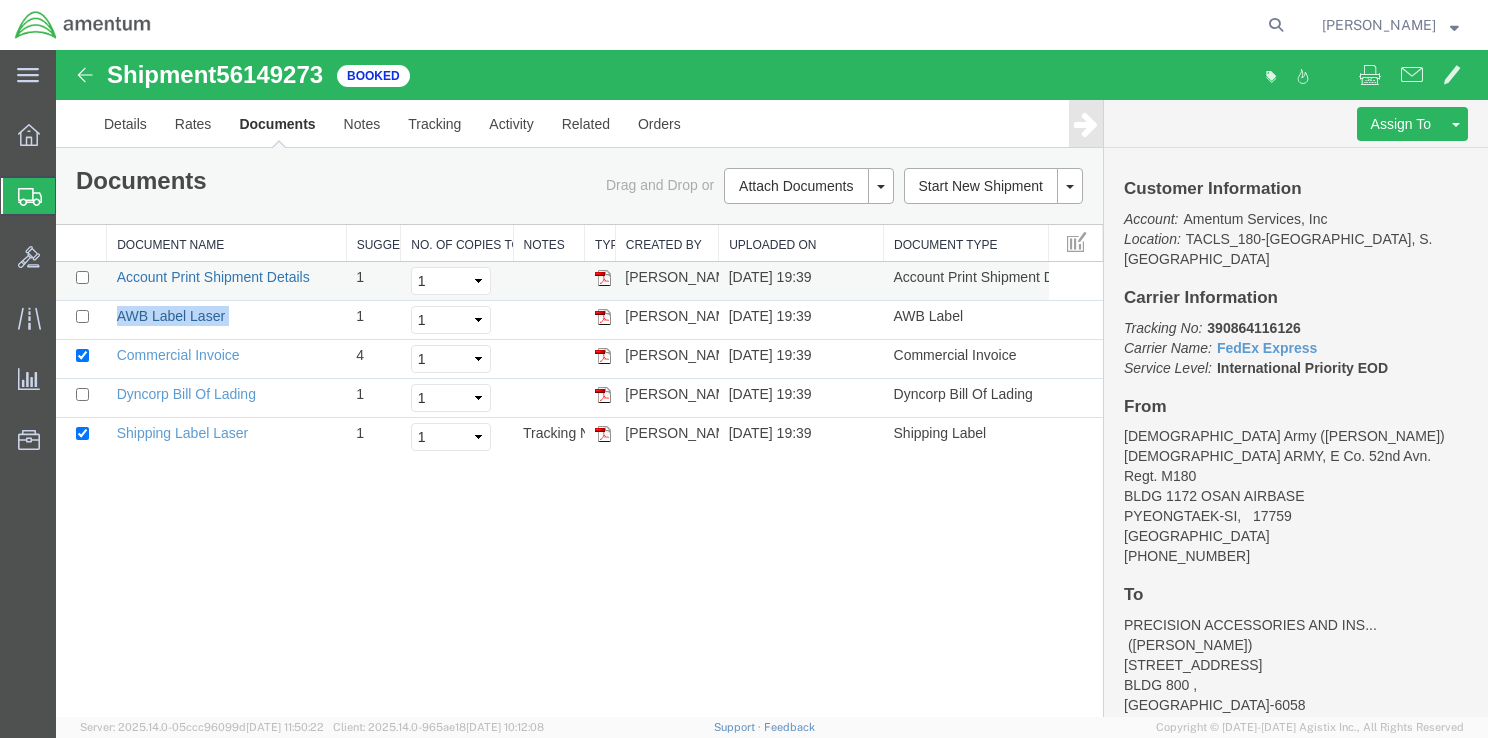 drag, startPoint x: 115, startPoint y: 313, endPoint x: 171, endPoint y: 270, distance: 70.60453 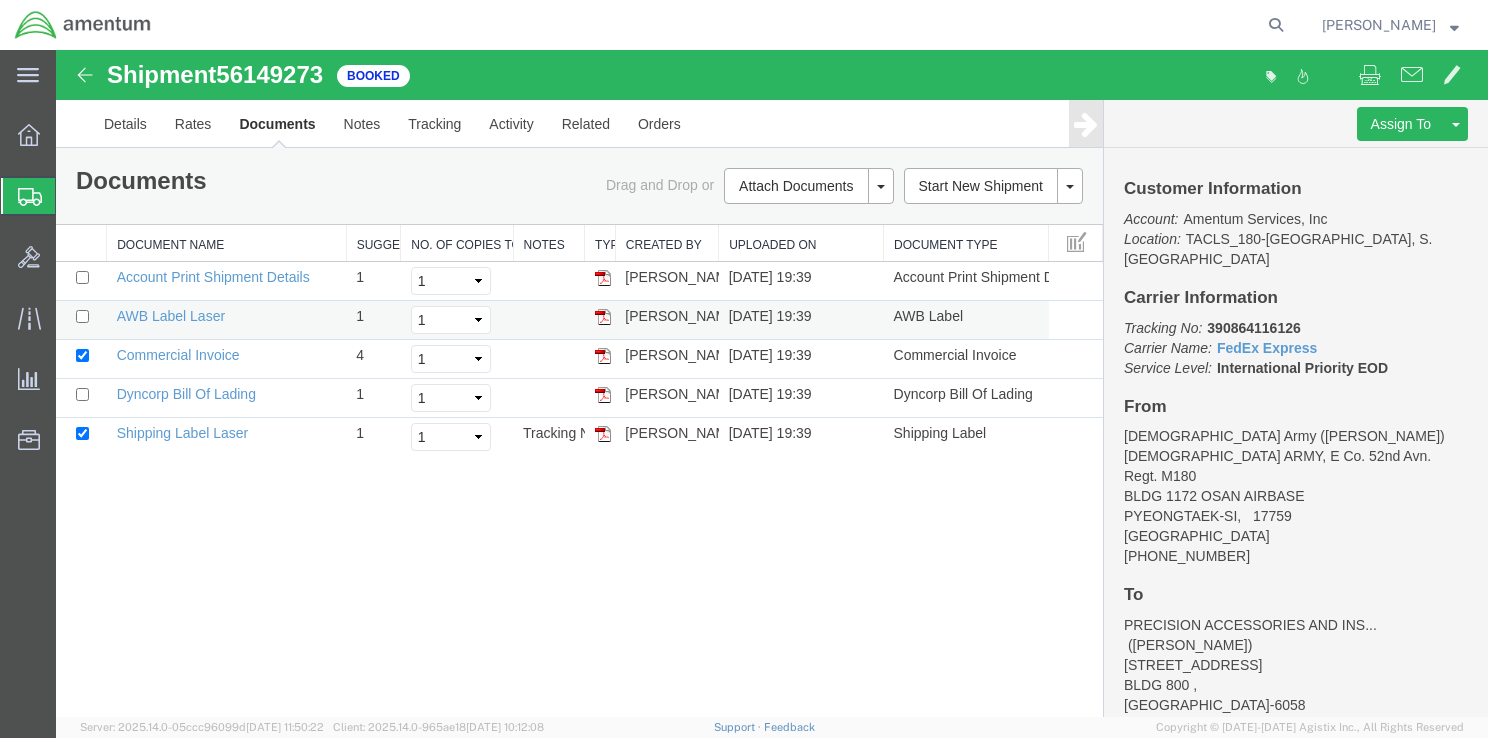 click on "[PERSON_NAME]" at bounding box center (666, 320) 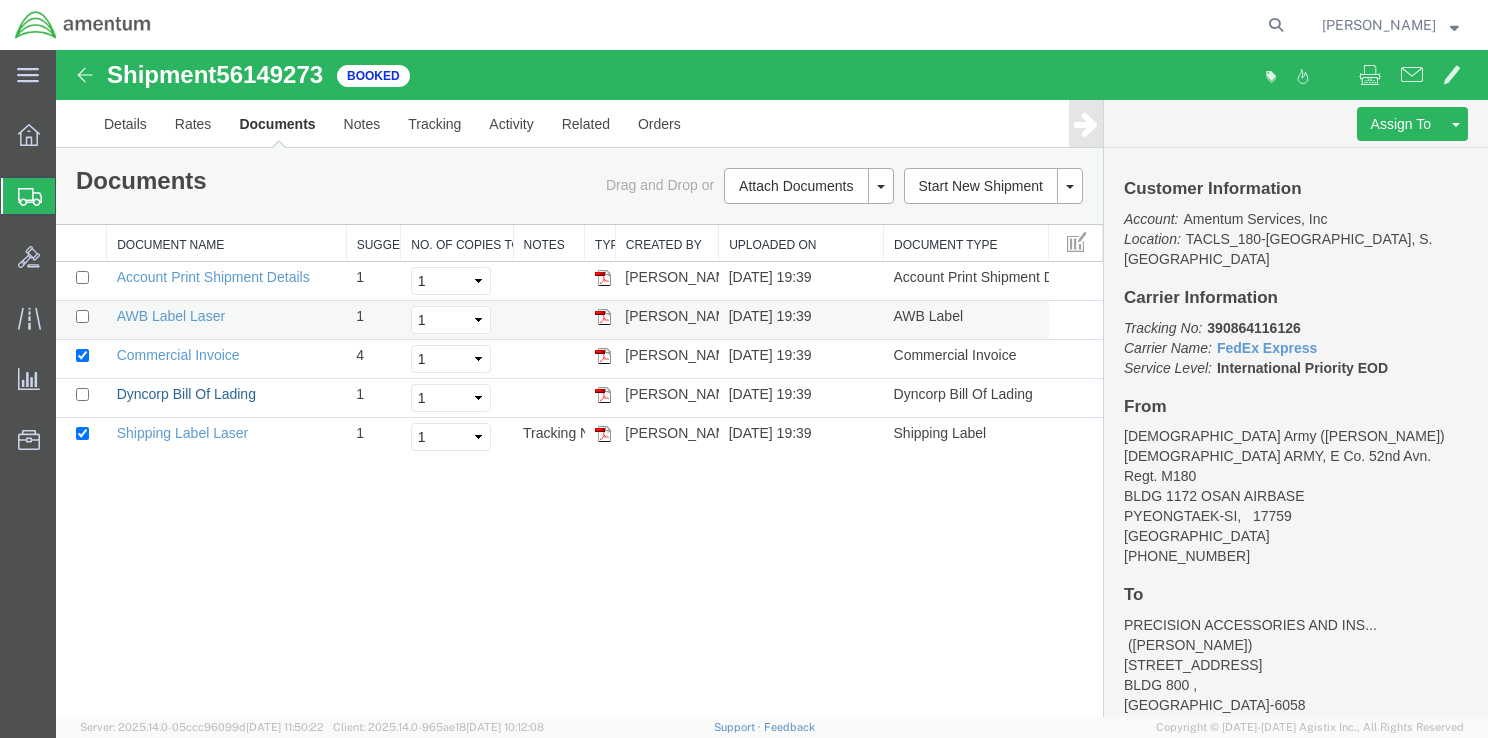 click on "Dyncorp Bill Of Lading" at bounding box center [186, 394] 